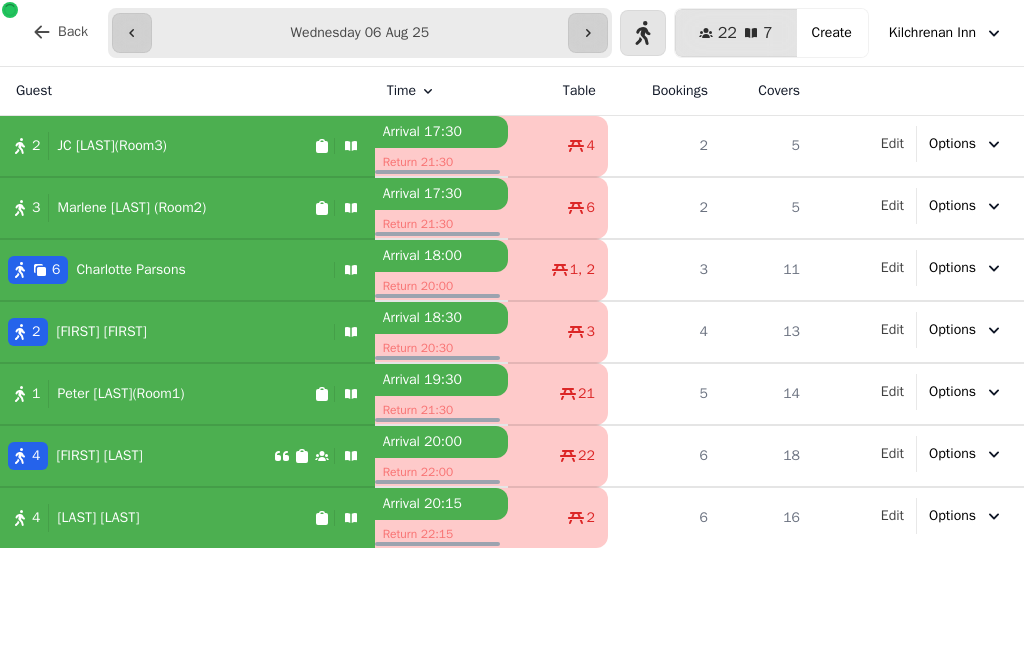 select on "*" 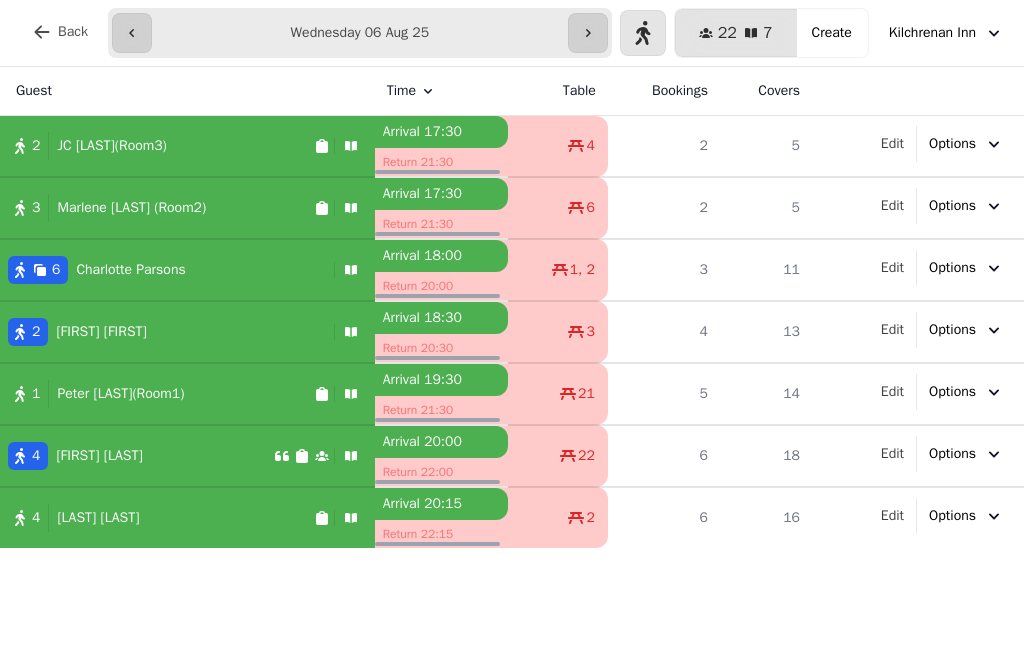 click 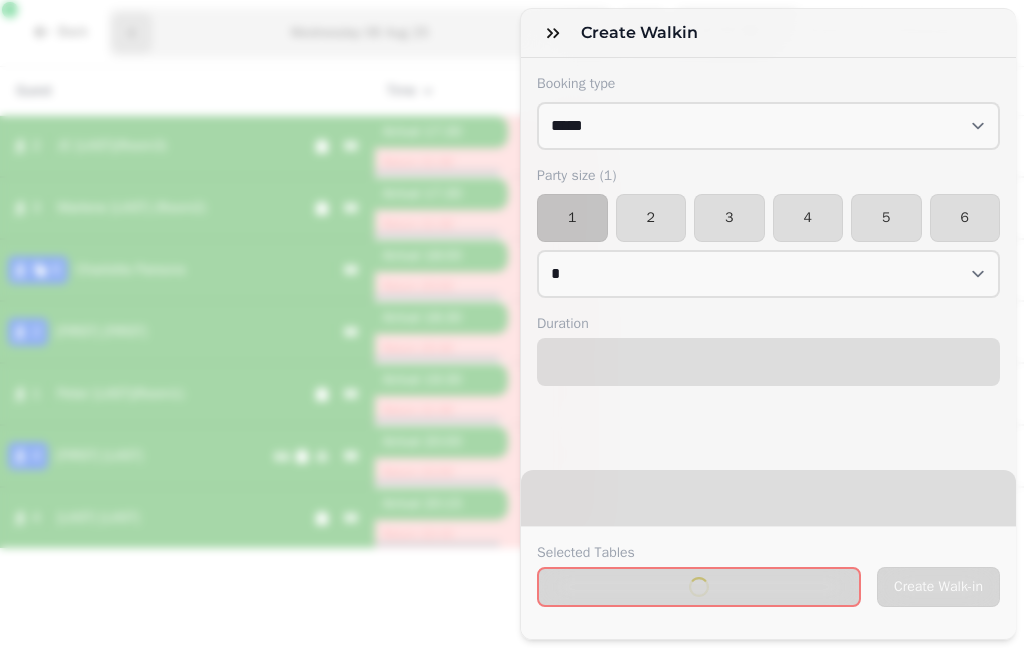 select on "****" 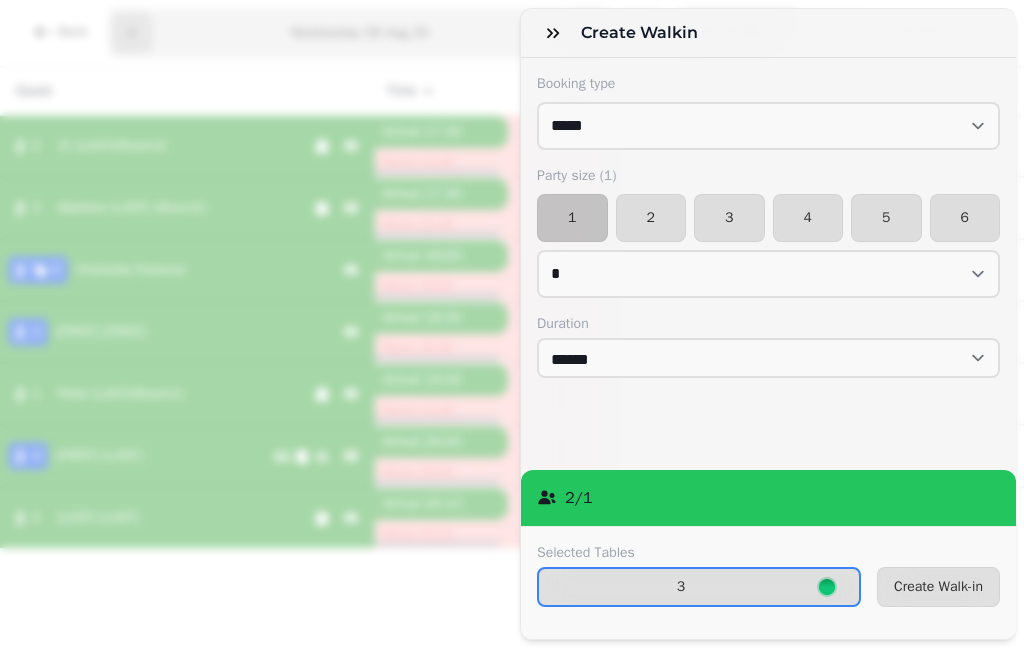 click on "3" at bounding box center (729, 218) 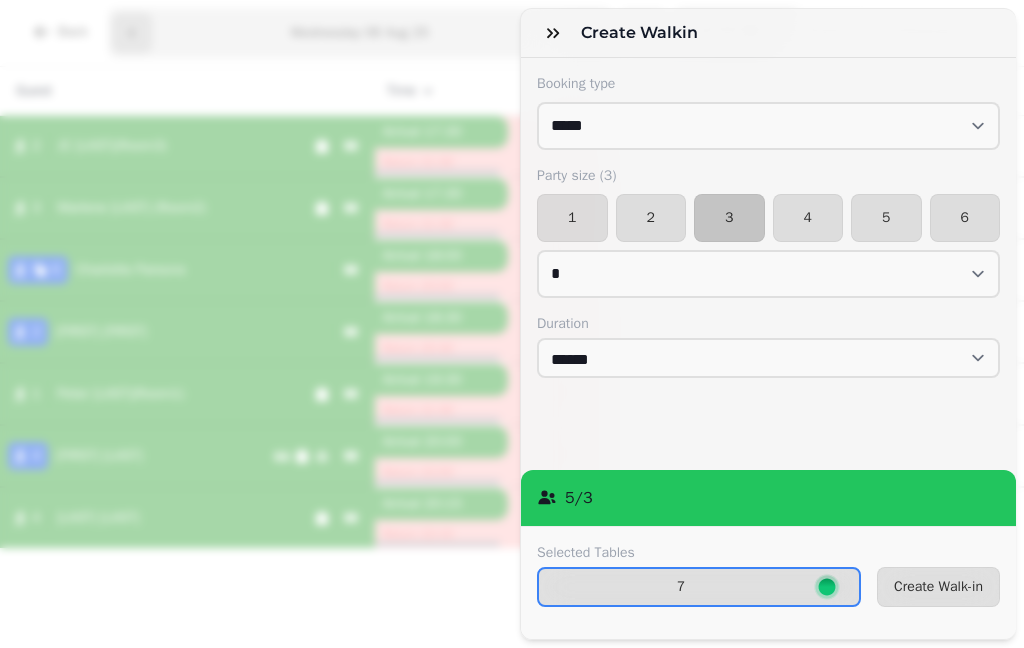 click on "Create Walk-in" at bounding box center (938, 587) 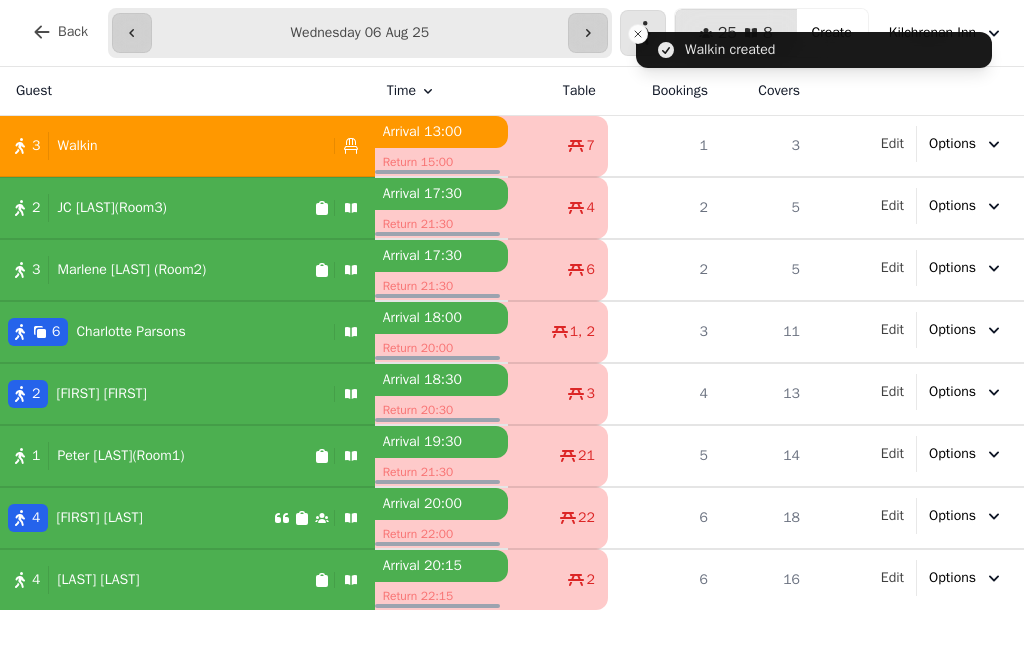 click at bounding box center [643, 33] 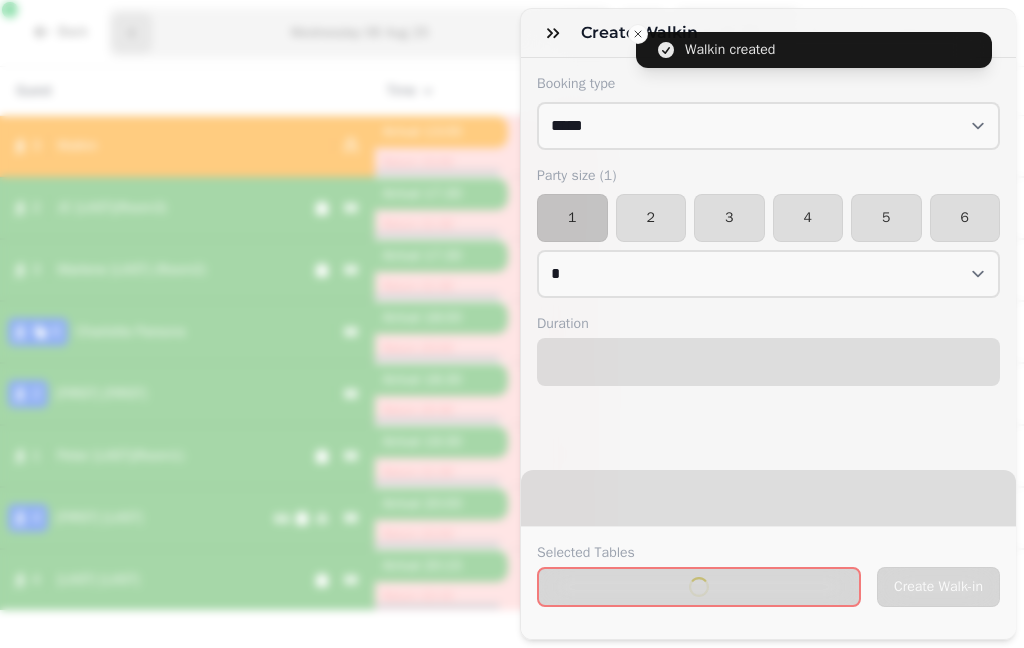 select on "****" 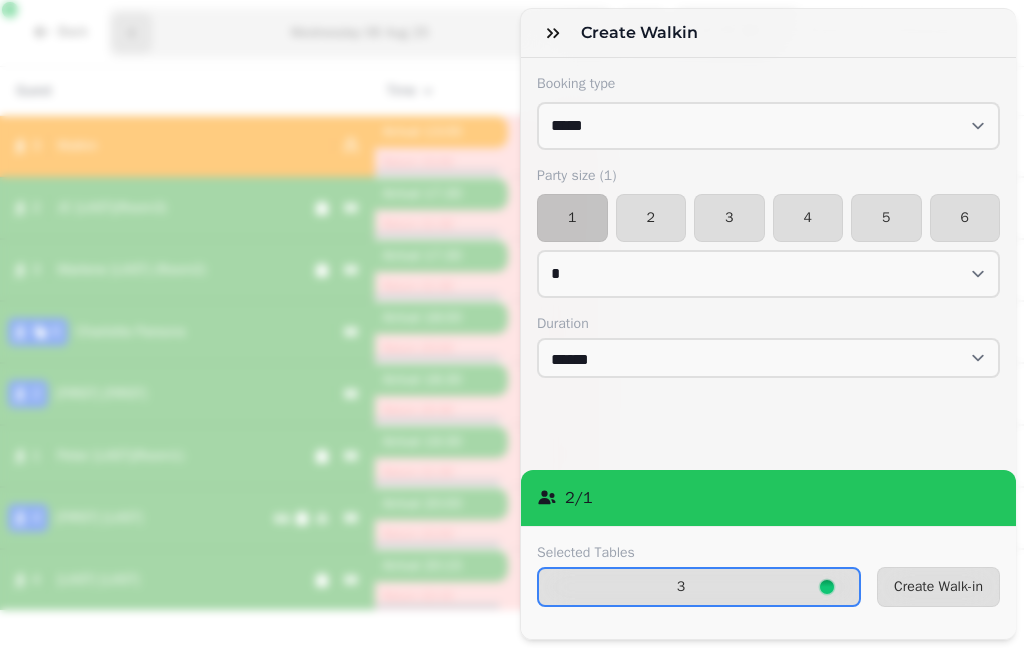 click on "2" at bounding box center [651, 218] 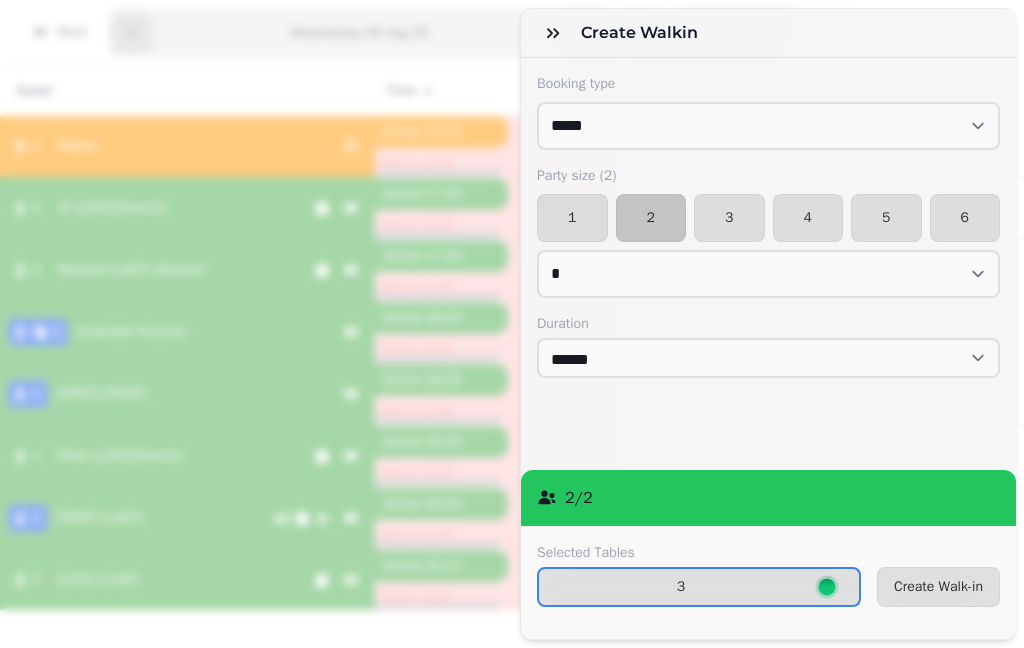 click on "Create Walk-in" at bounding box center (938, 587) 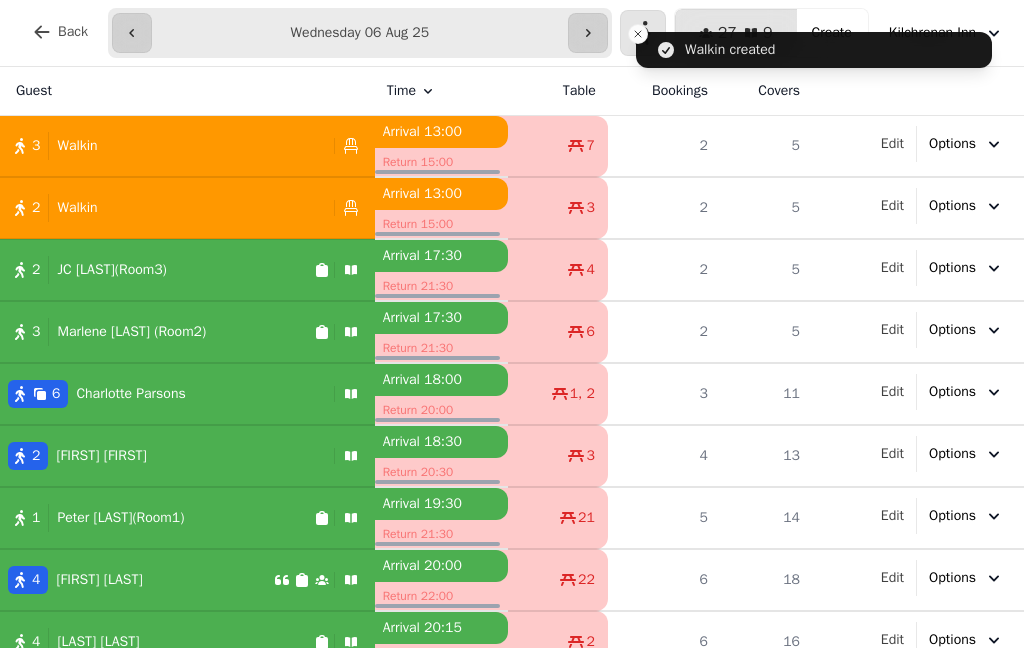 click at bounding box center [643, 33] 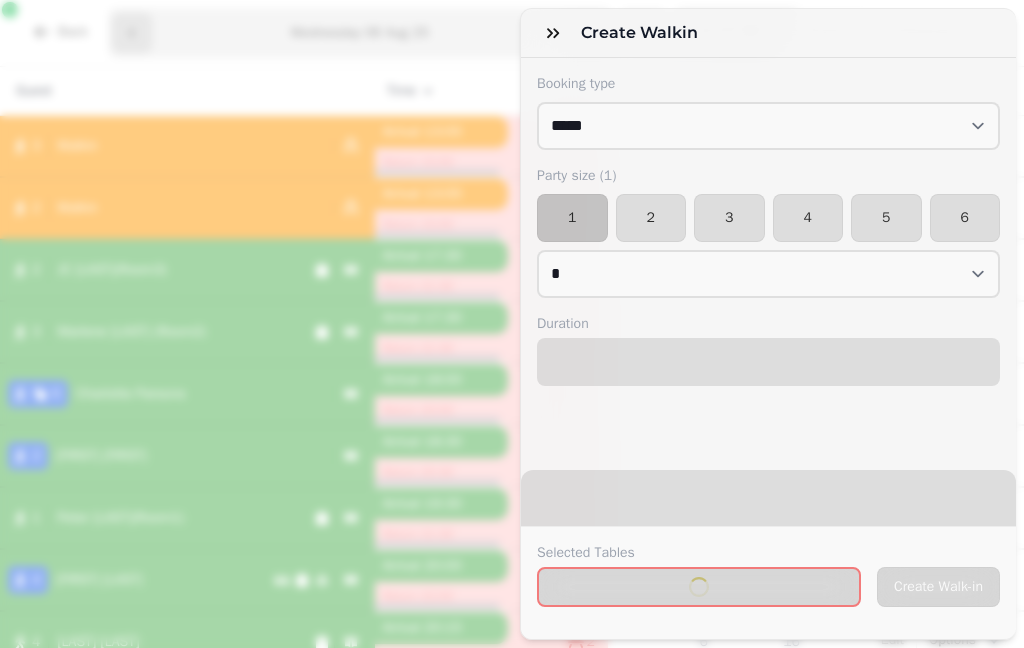 select on "****" 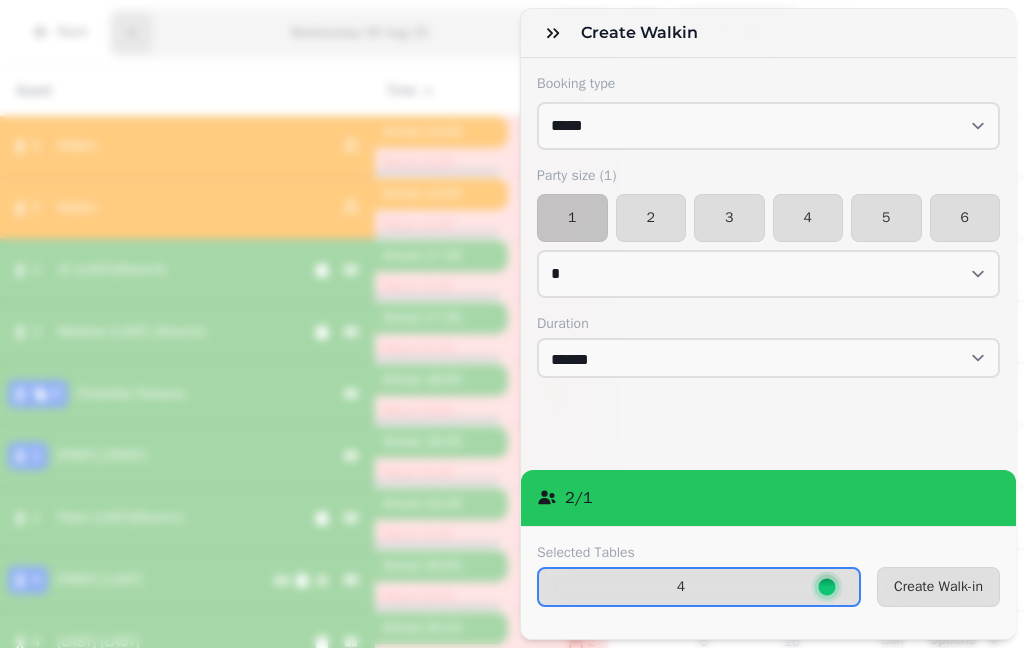 click on "3" at bounding box center (729, 218) 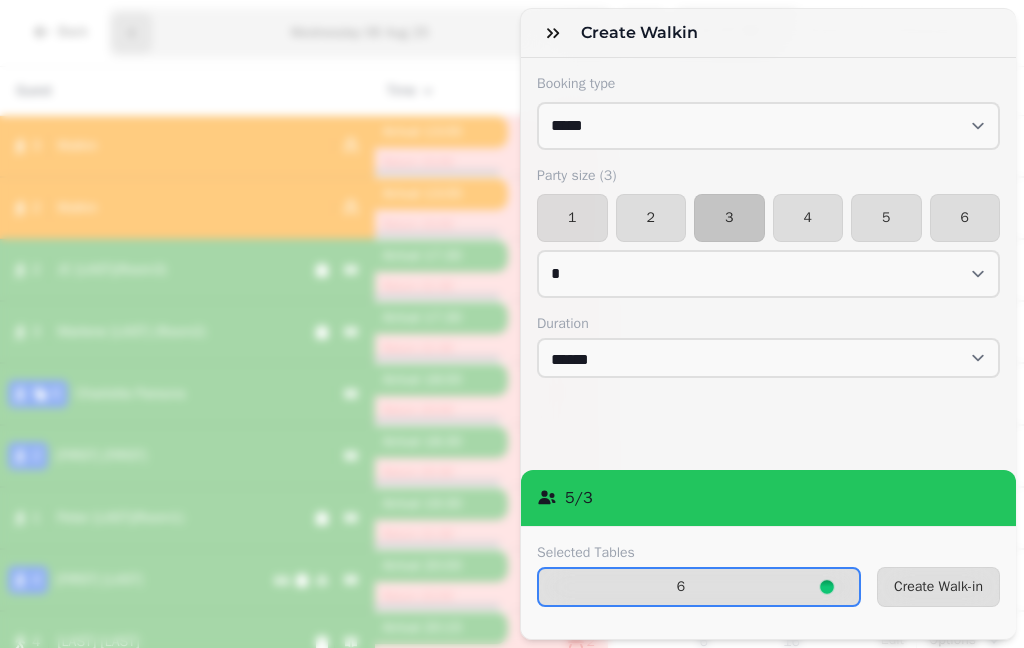 click on "2" at bounding box center (651, 218) 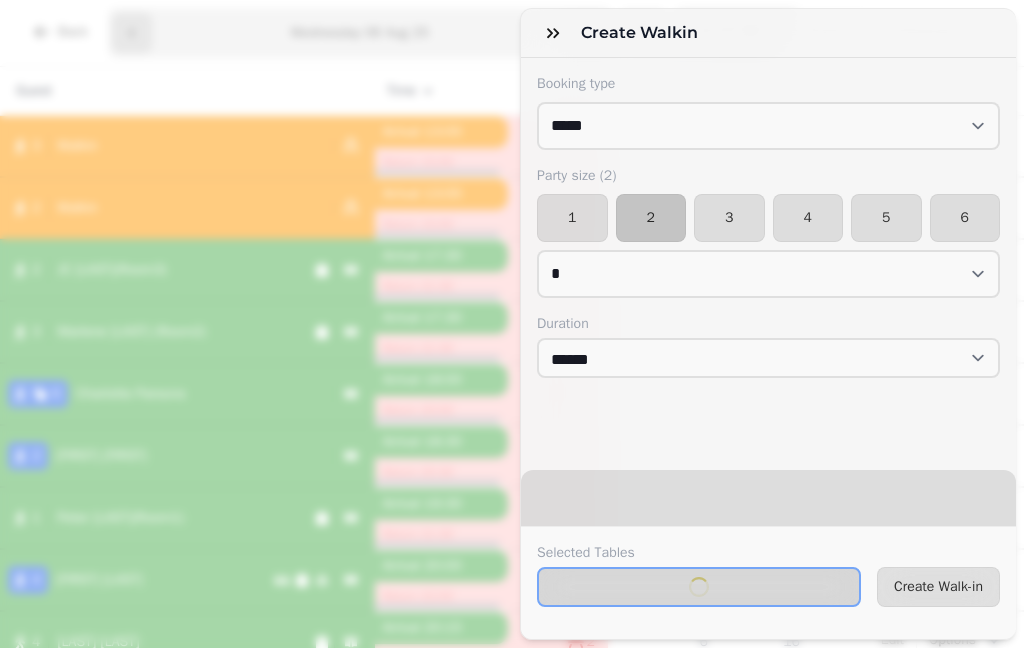 click on "Create Walk-in" at bounding box center (938, 587) 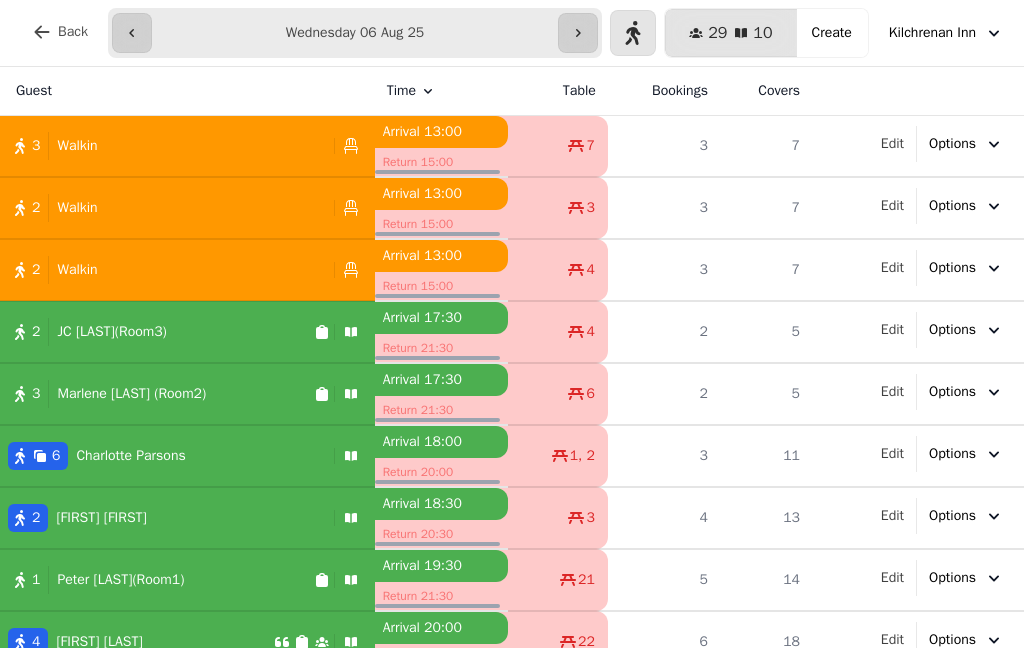 click 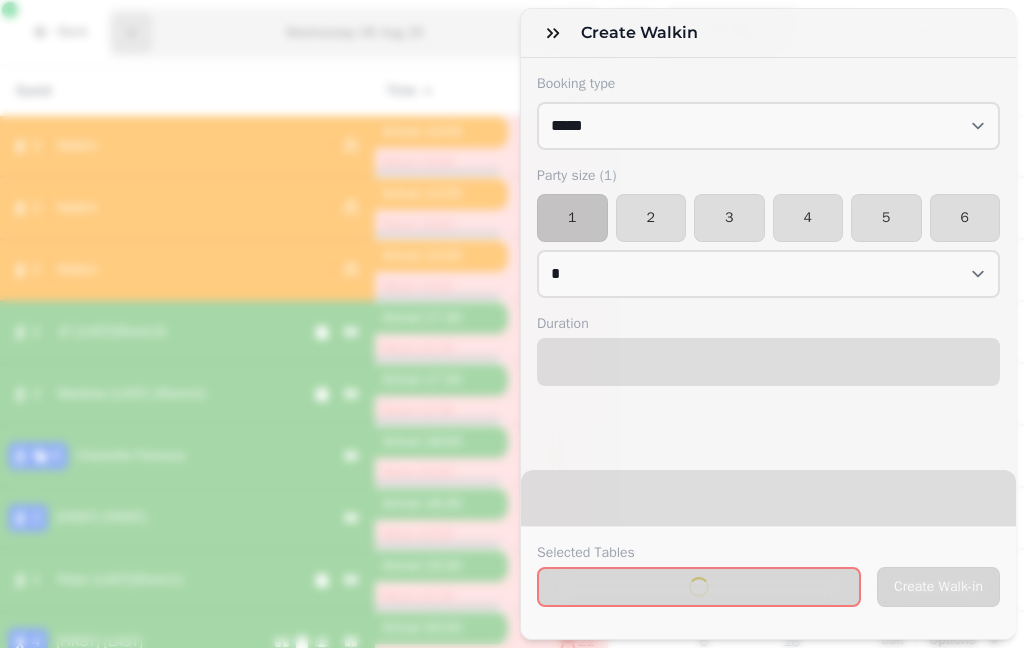 select on "****" 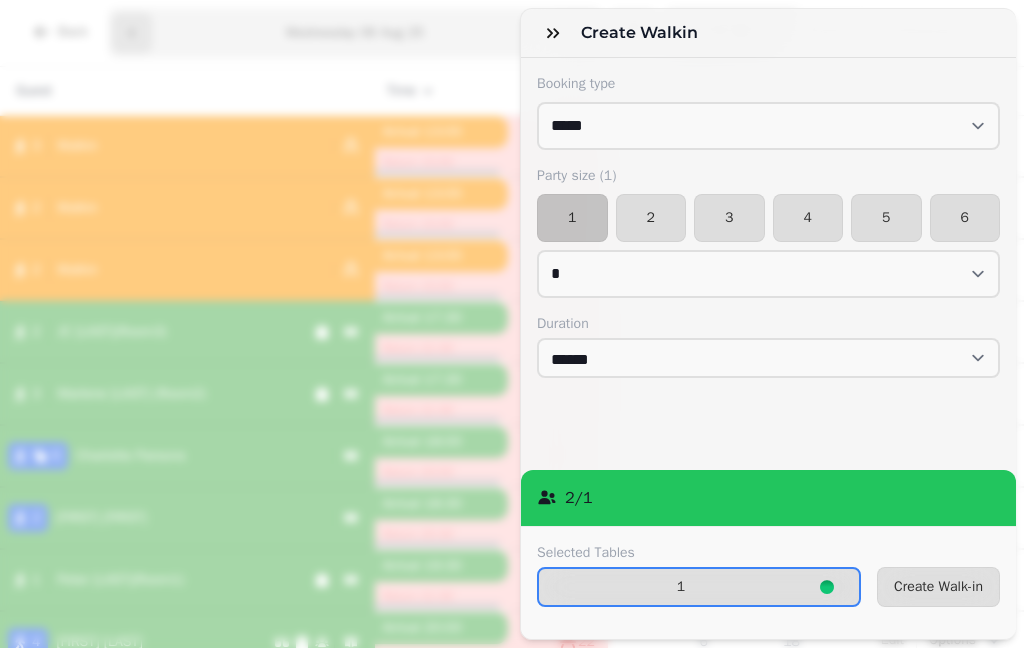click on "2" at bounding box center (651, 218) 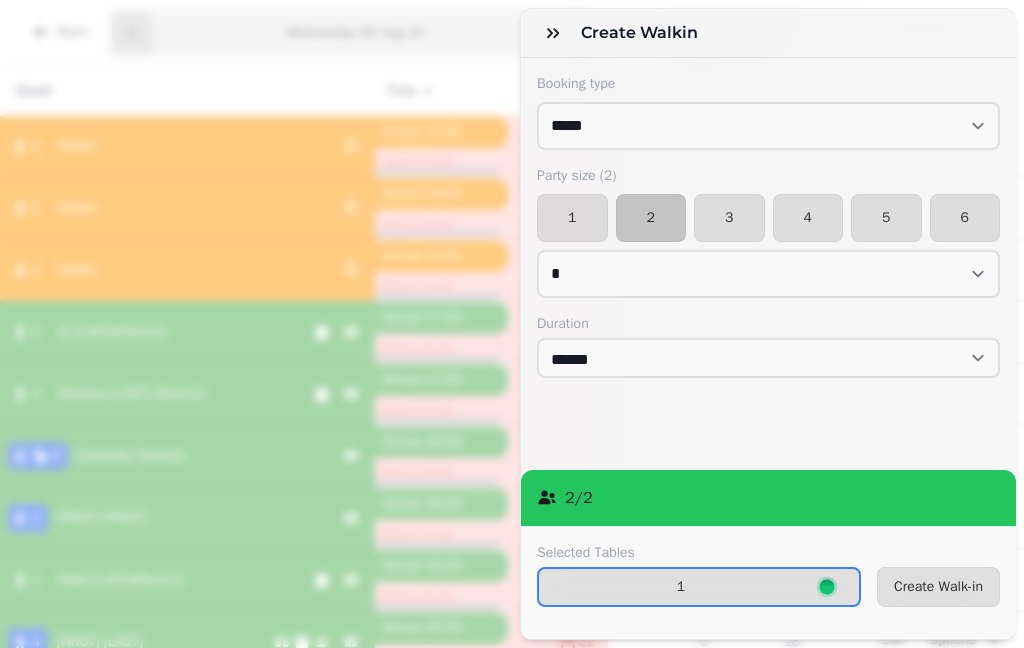 click on "Create Walk-in" at bounding box center (938, 587) 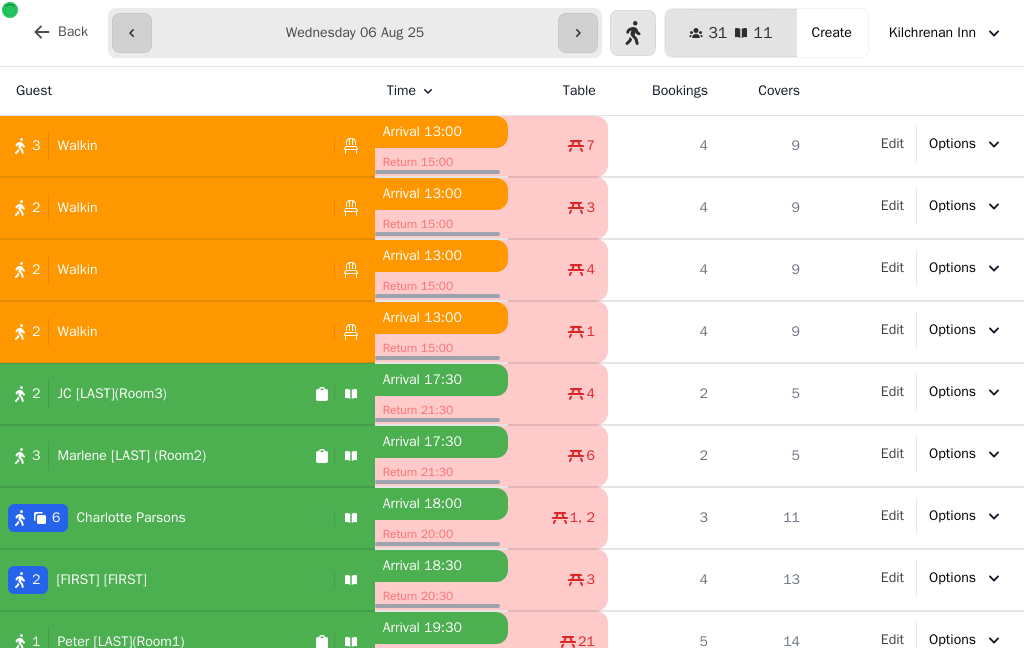 click on "3 Walkin" at bounding box center (163, 146) 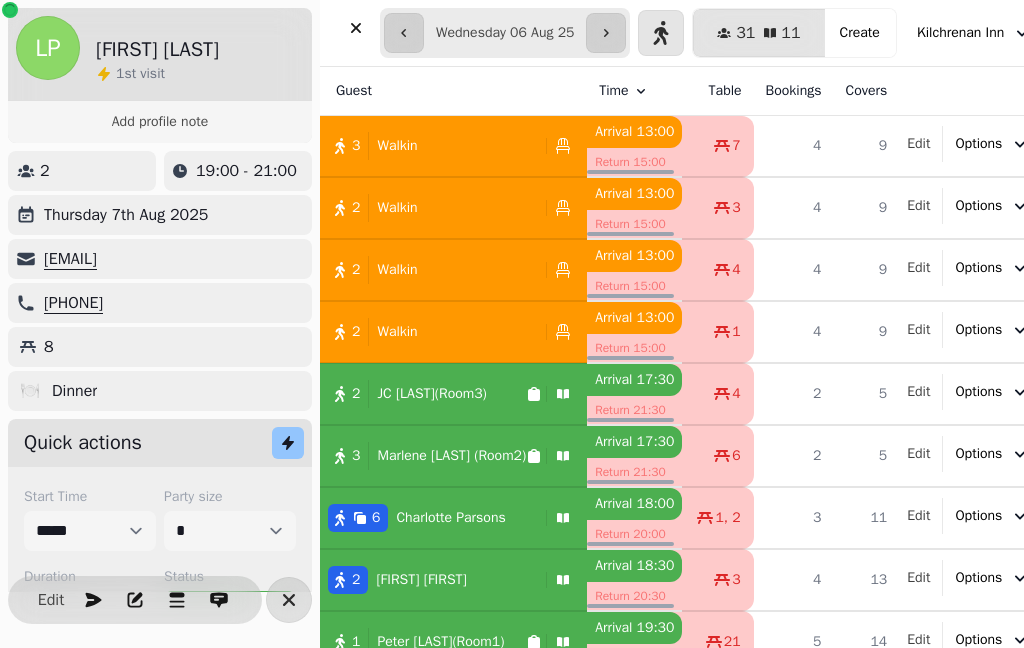 select on "******" 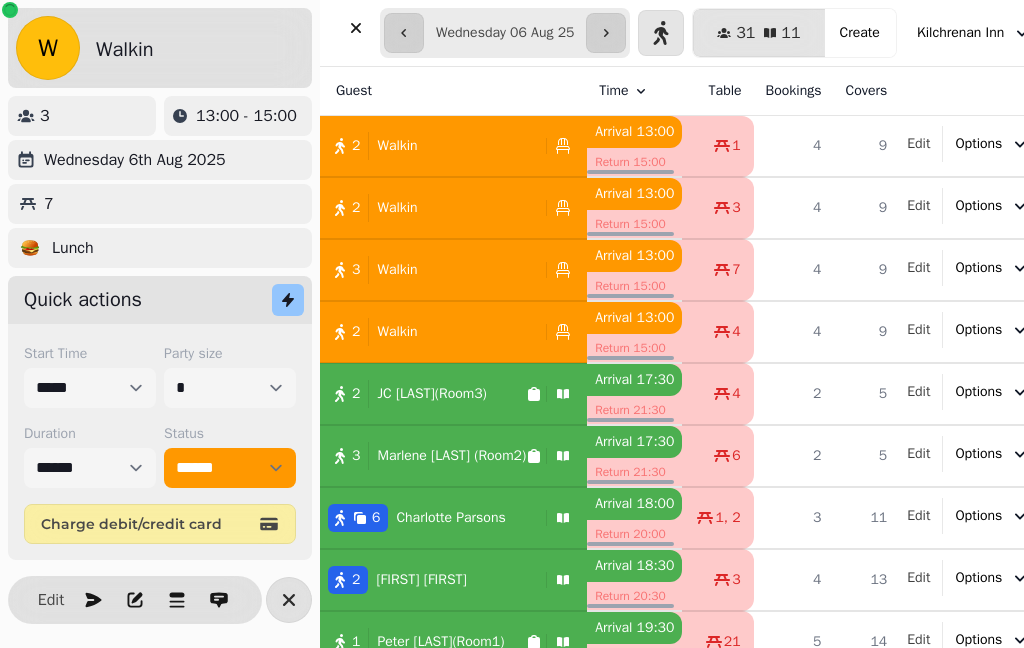 select on "**********" 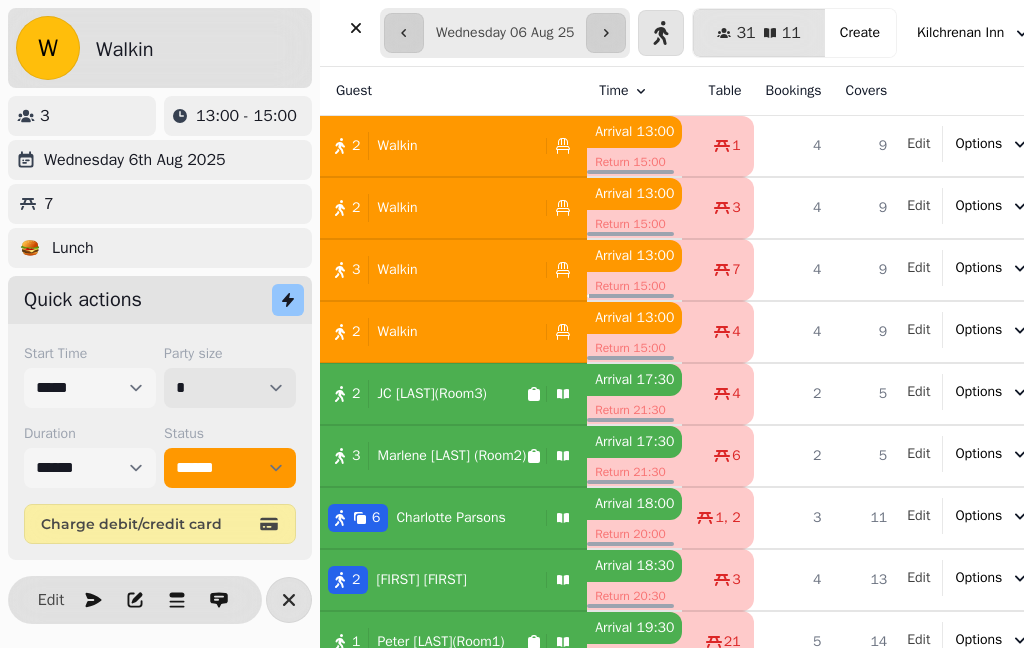 click on "* * * * * * * * * ** ** ** ** ** ** ** ** ** ** ** ** ** ** ** ** ** ** ** ** ** ** ** ** ** ** ** ** ** ** ** ** ** ** ** ** ** ** ** ** ** ** ** ** ** ** ** ** ** ** ** ** ** ** ** ** ** ** ** ** ** ** ** ** ** ** ** ** ** ** ** ** ** ** ** ** ** ** ** ** ** ** ** ** ** ** ** ** ** ** *** *** *** *** *** *** *** *** *** *** *** *** *** *** *** *** *** *** *** *** *** *** *** *** *** *** *** *** *** *** *** *** *** *** *** *** *** *** *** *** *** *** *** *** *** *** *** *** *** *** *** *** *** *** *** *** *** *** *** *** *** *** *** *** *** *** *** *** *** *** *** *** *** *** *** *** *** *** *** *** *** *** *** *** *** *** *** *** *** *** *** *** *** *** *** *** *** *** *** *** *** *** *** *** *** *** *** *** *** *** *** *** *** *** *** *** *** *** *** *** *** *** *** *** *** *** *** *** *** *** *** *** *** *** *** *** *** *** *** *** *** *** *** *** *** *** *** *** *** *** ***" at bounding box center (230, 388) 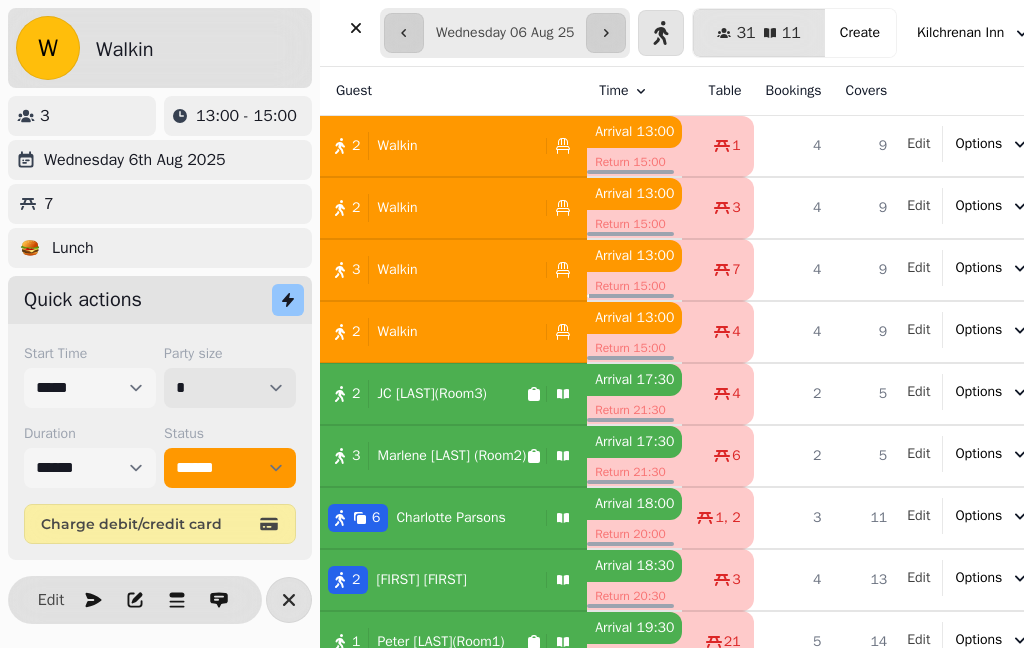 select on "*" 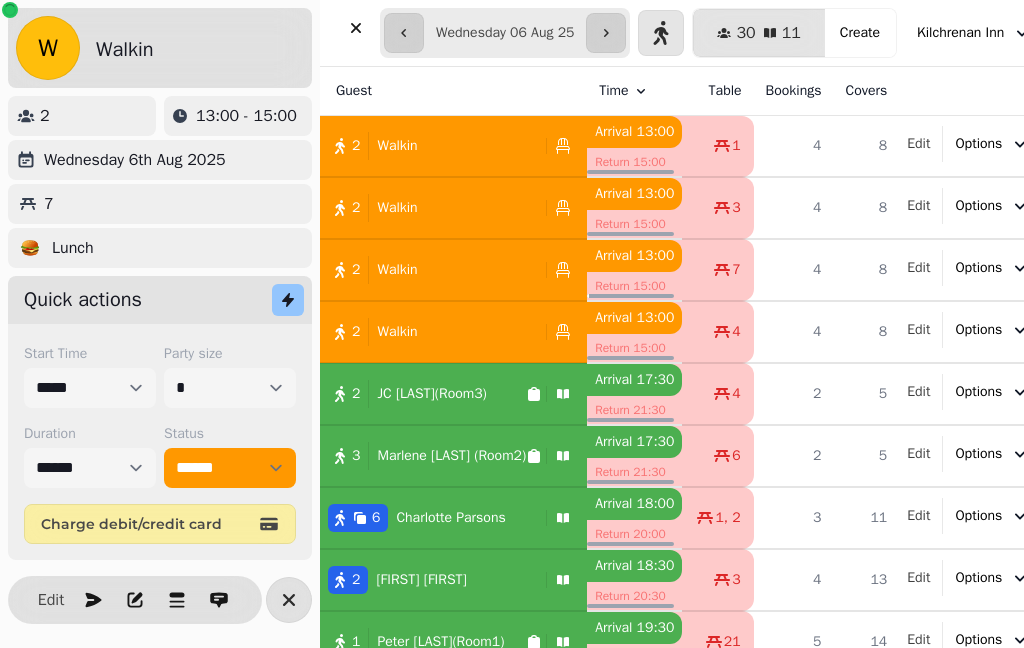 click 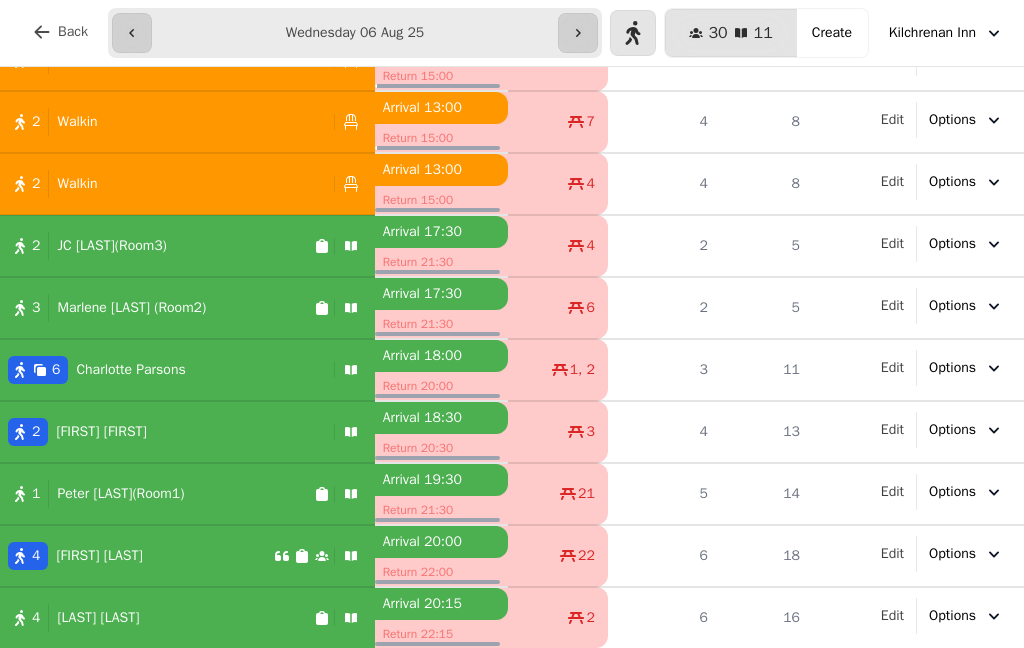 scroll, scrollTop: 148, scrollLeft: 0, axis: vertical 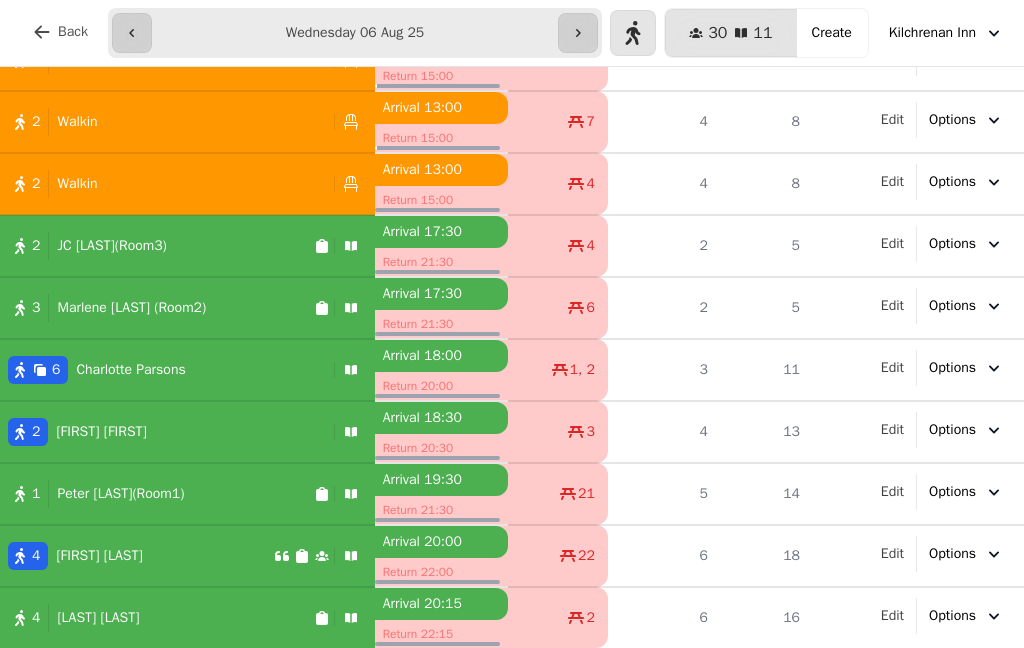 click 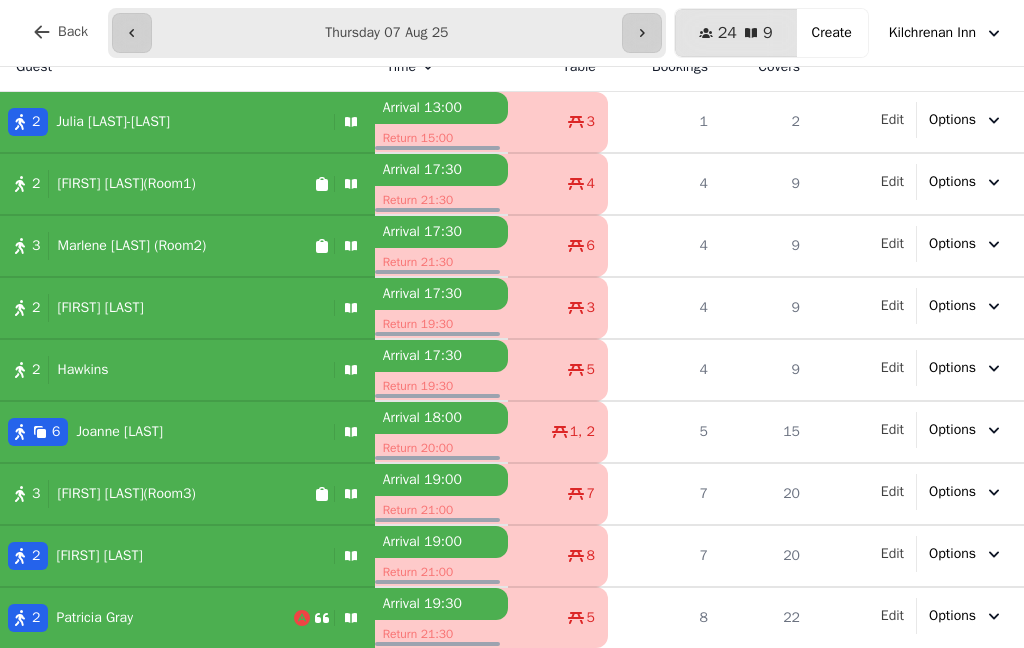 select on "**********" 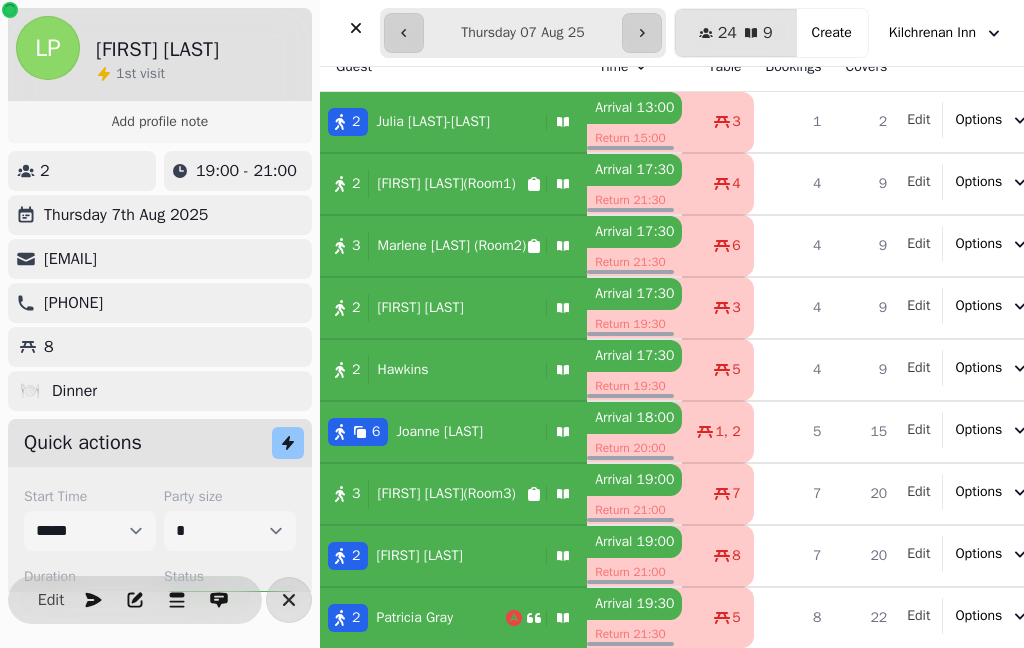 scroll, scrollTop: 24, scrollLeft: 0, axis: vertical 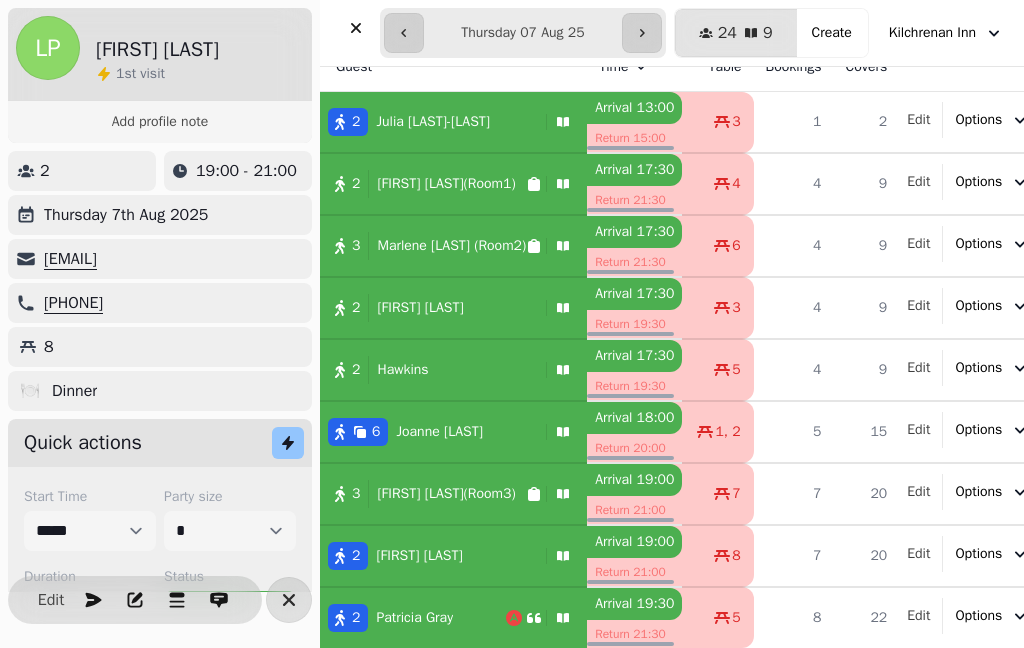 click on "Status" at bounding box center (230, 577) 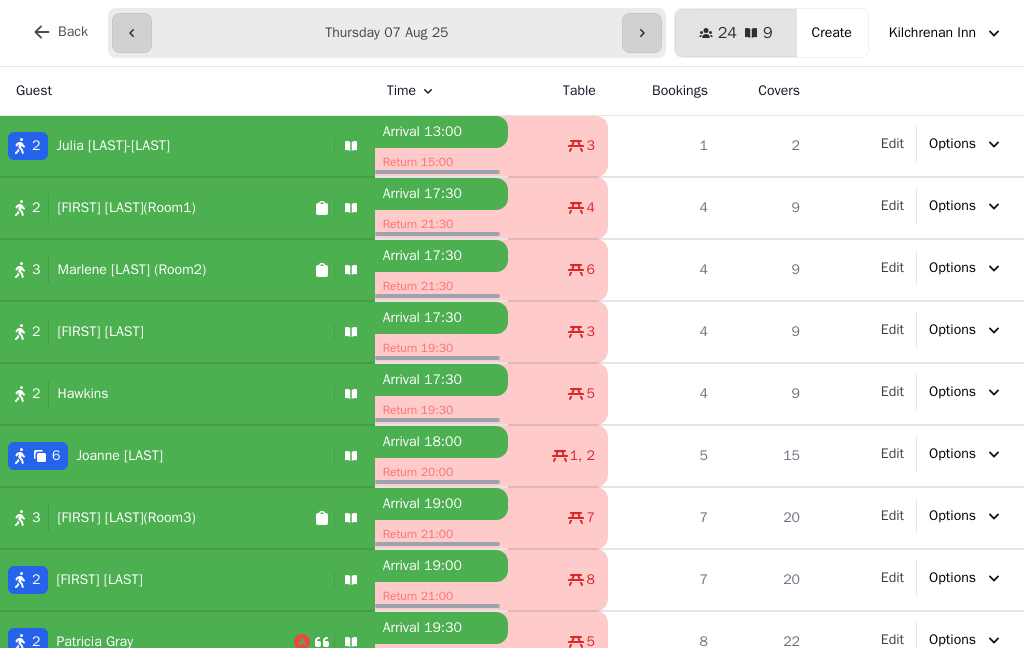 scroll, scrollTop: 0, scrollLeft: 0, axis: both 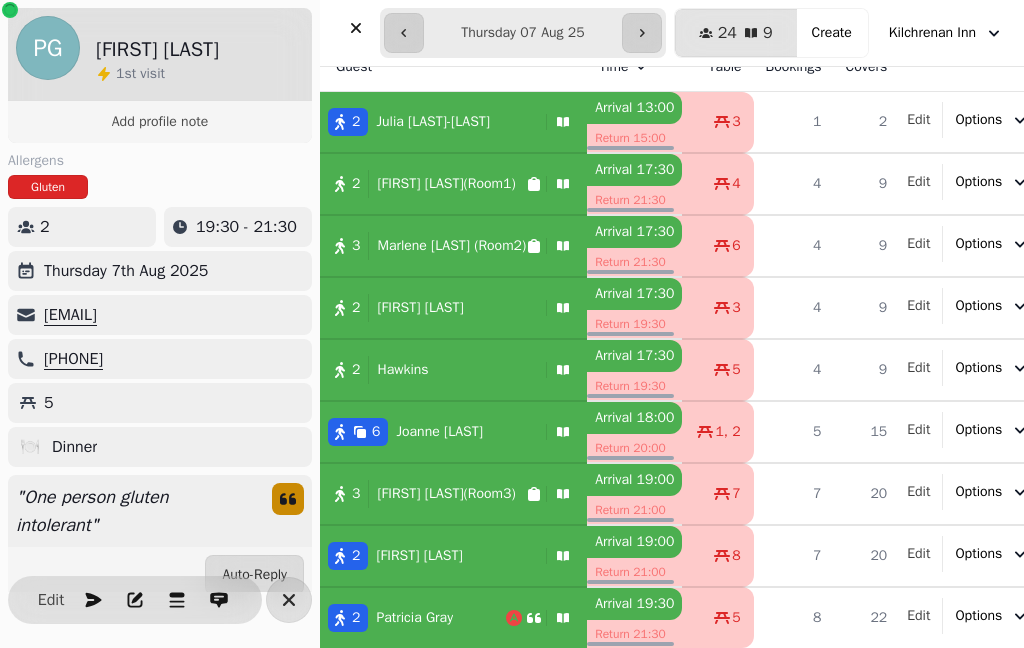 click at bounding box center (404, 33) 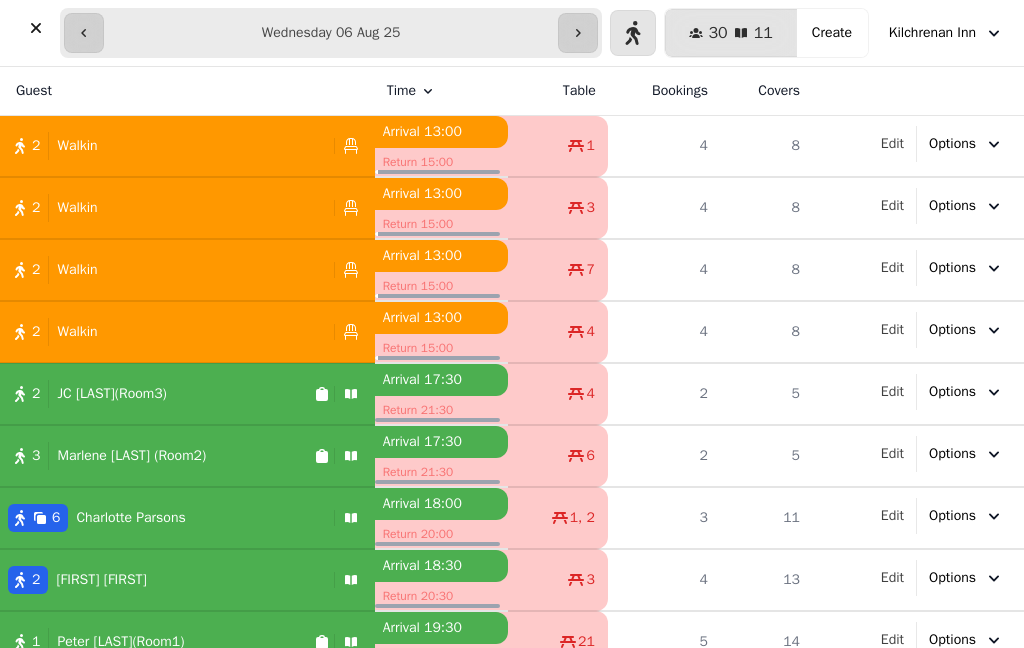 scroll, scrollTop: 0, scrollLeft: 0, axis: both 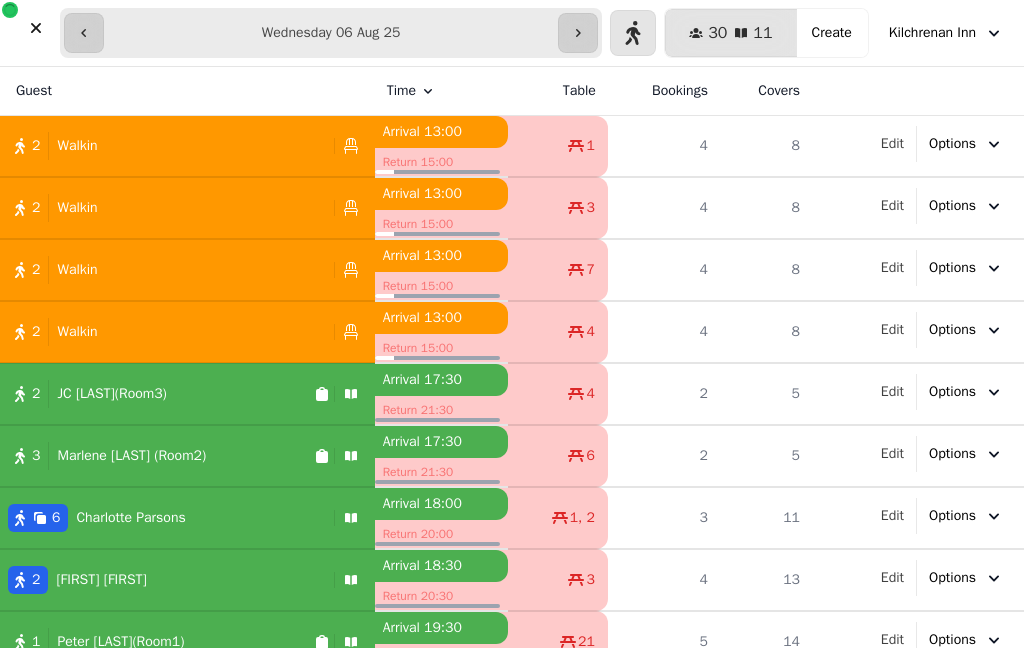 click on "**********" at bounding box center [331, 33] 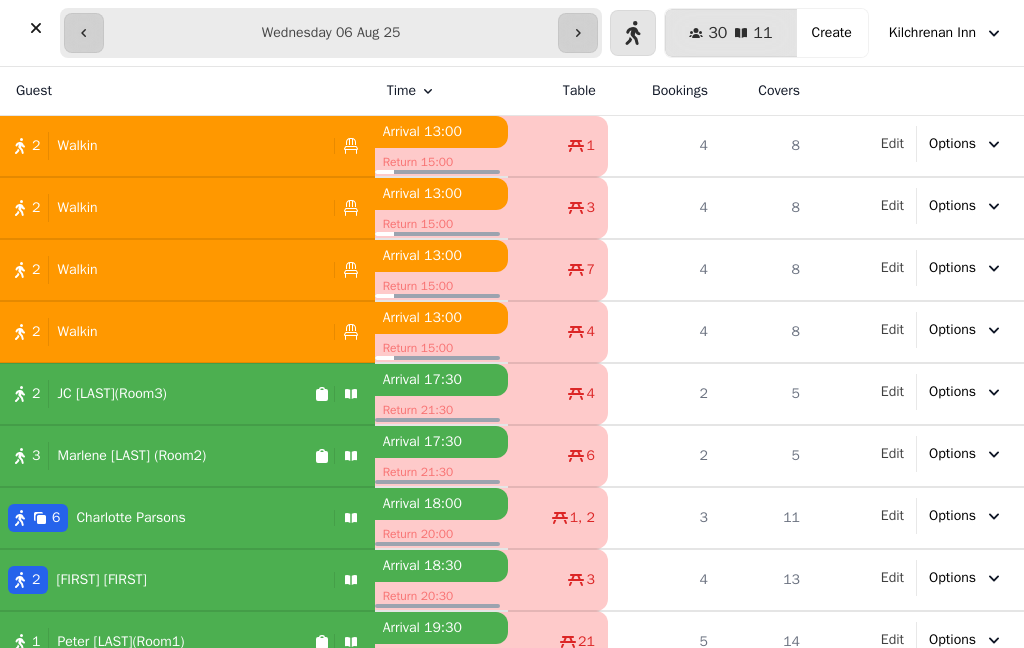 type on "**********" 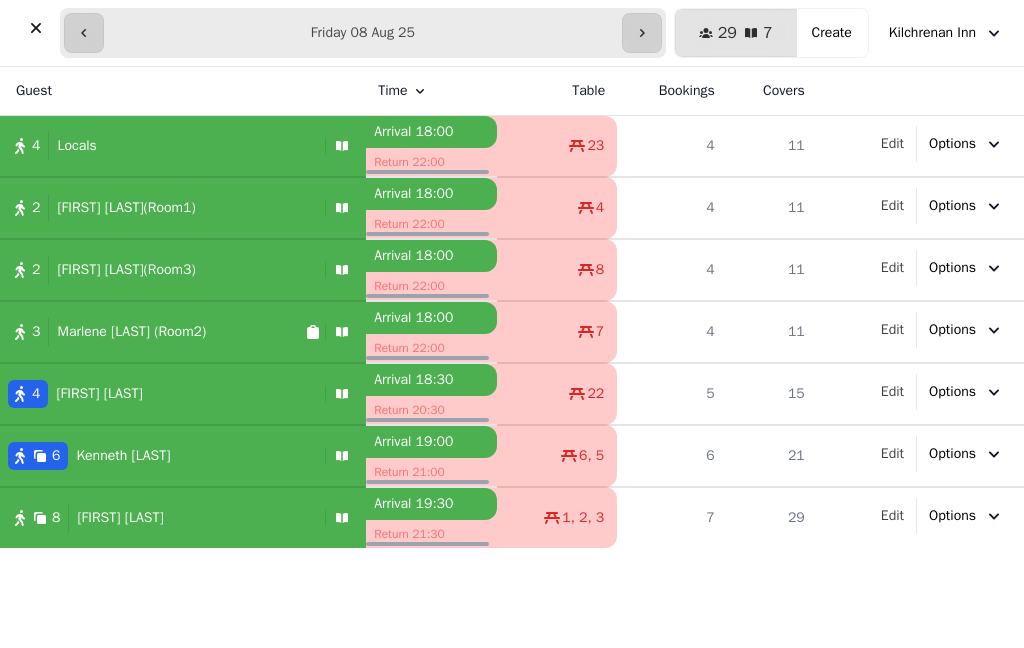 click on "Create" at bounding box center [832, 33] 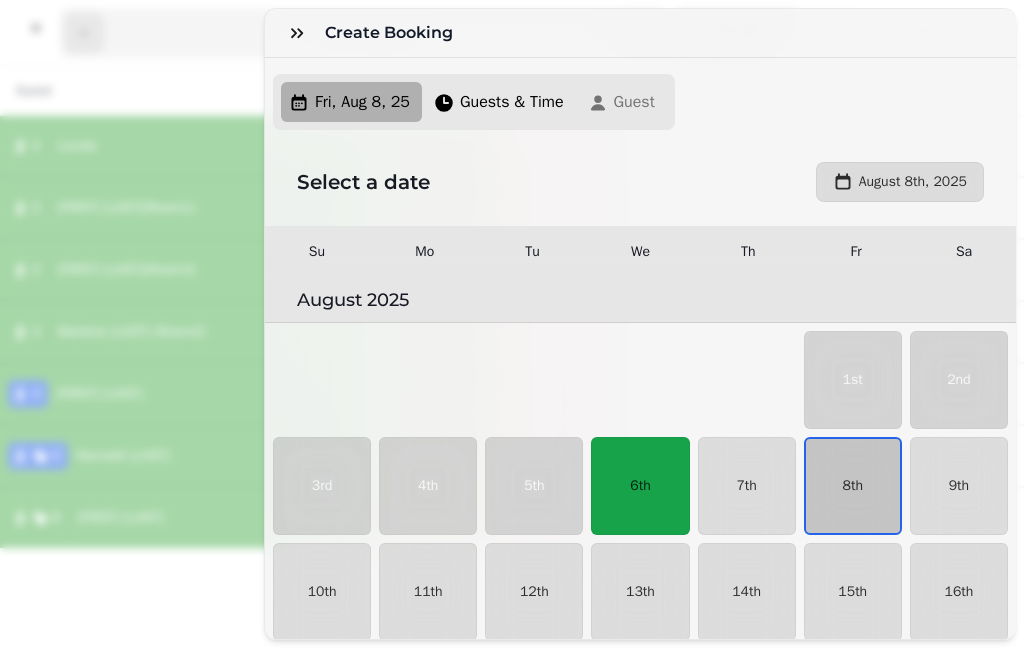 scroll, scrollTop: 54, scrollLeft: 0, axis: vertical 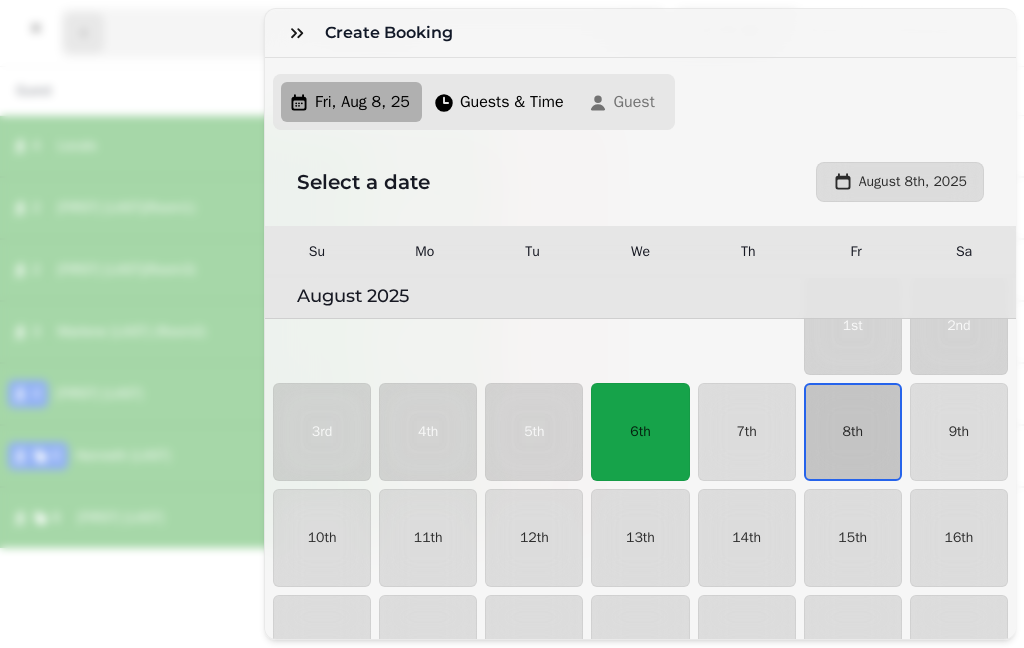 click on "8th" at bounding box center (853, 432) 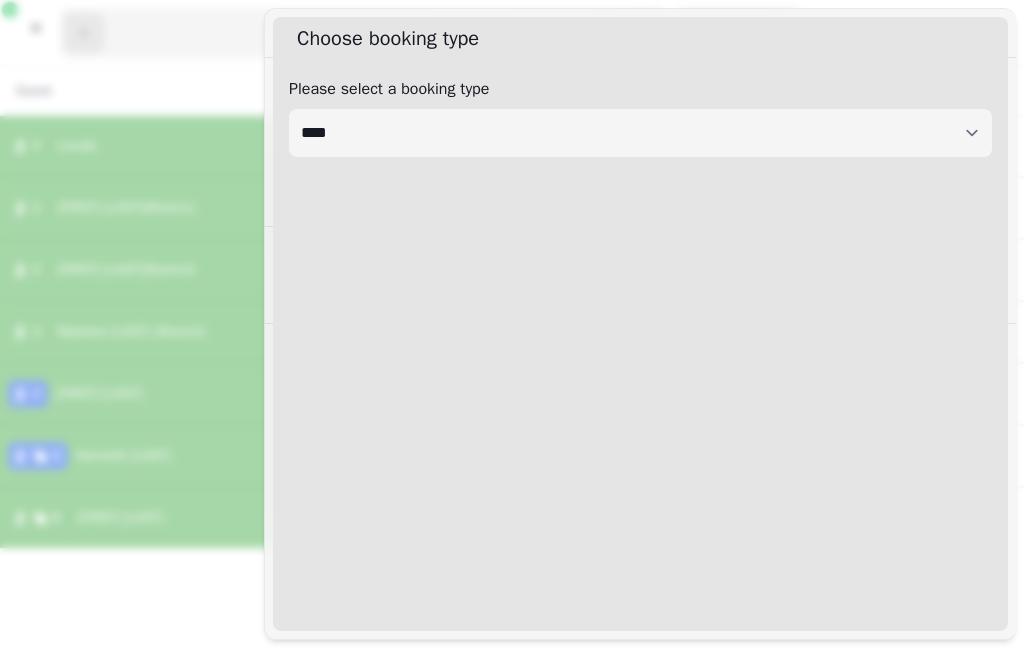 select on "****" 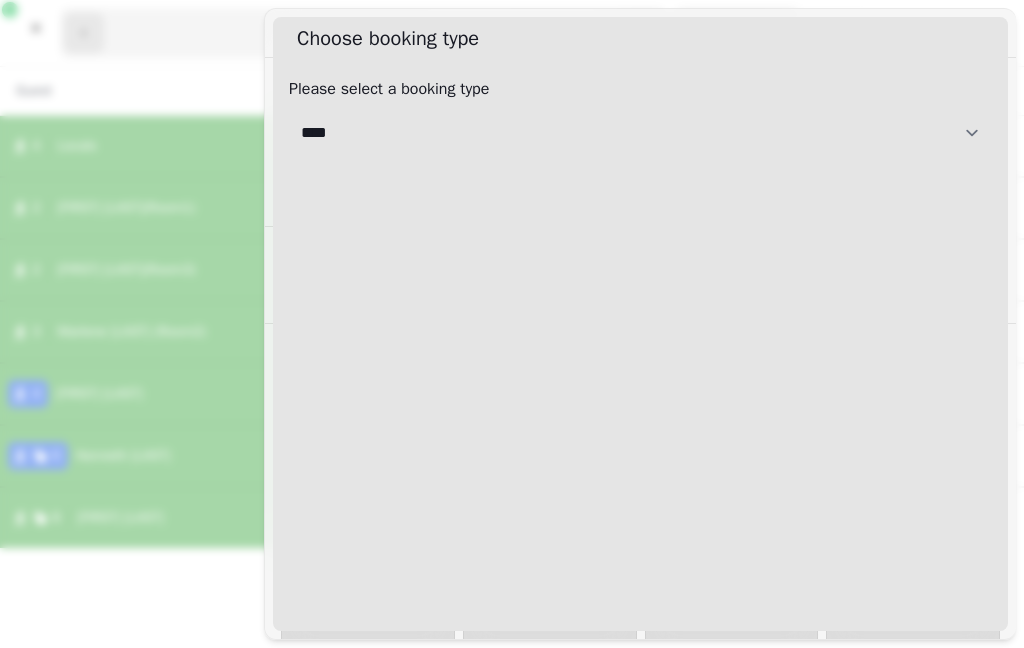 click on "**********" at bounding box center [640, 133] 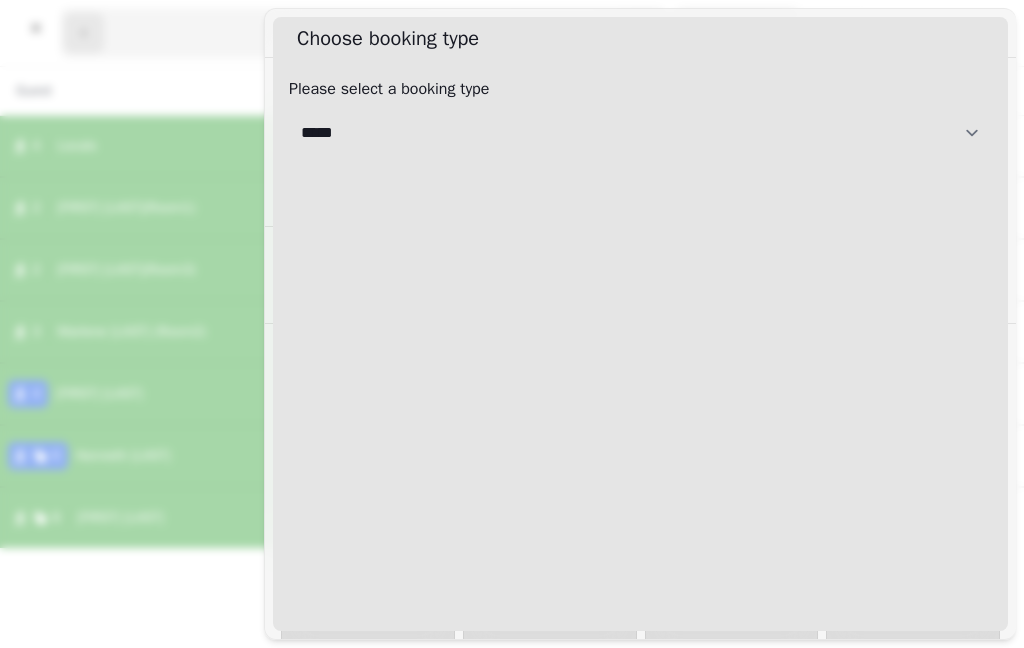 select on "**********" 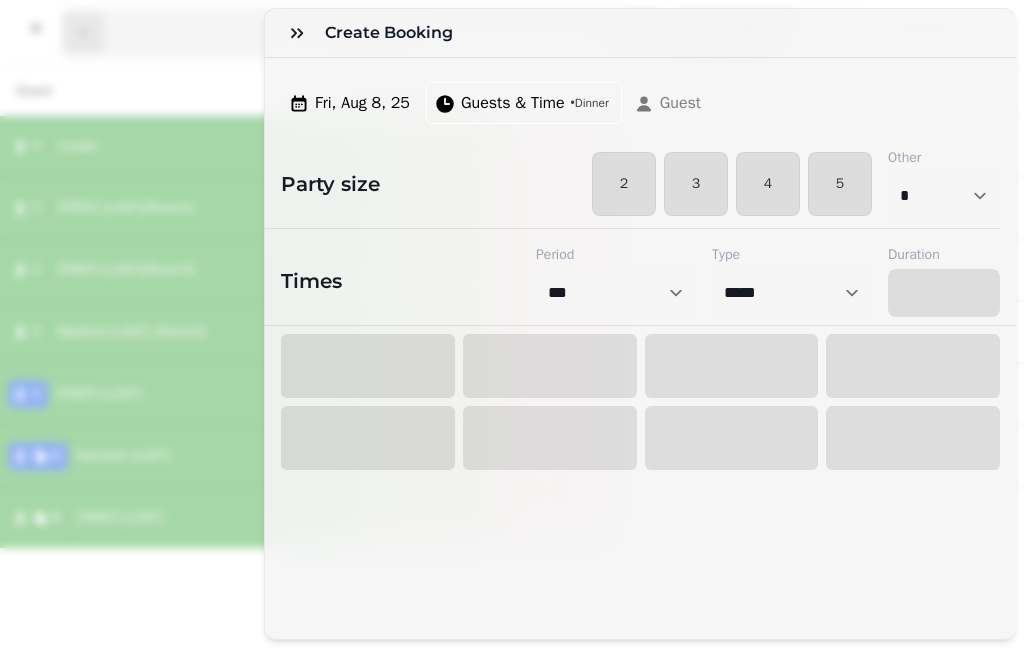 select on "****" 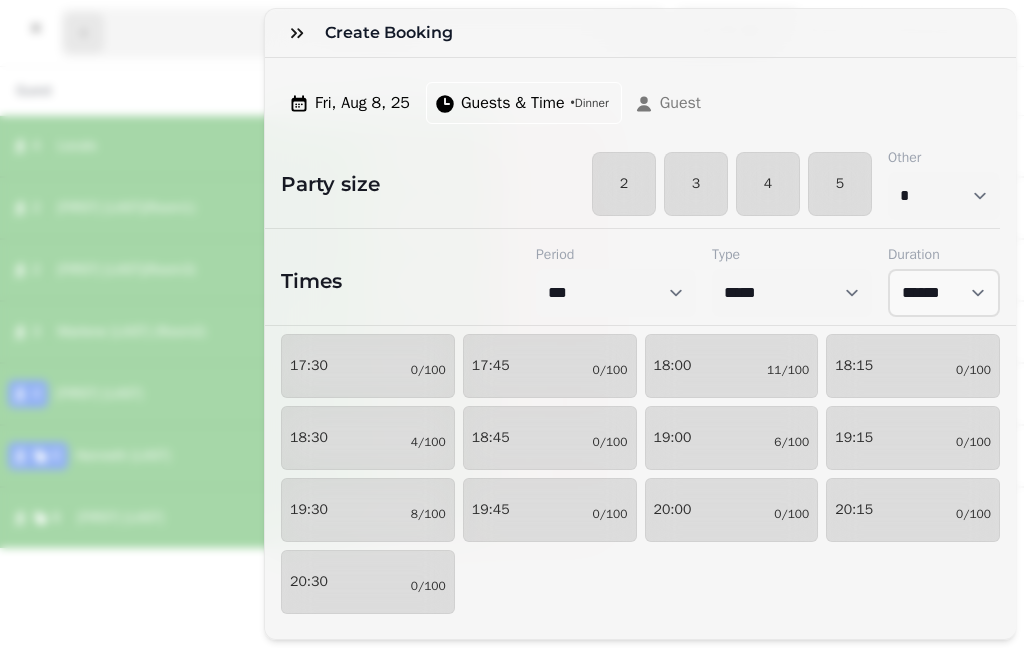 click on "2" at bounding box center (624, 184) 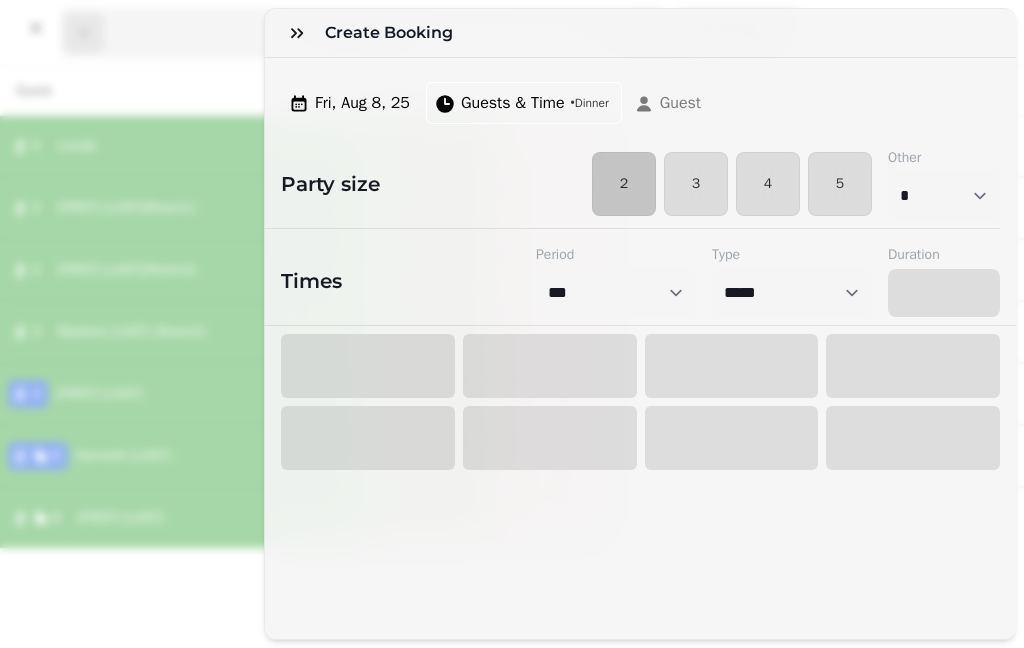 select on "****" 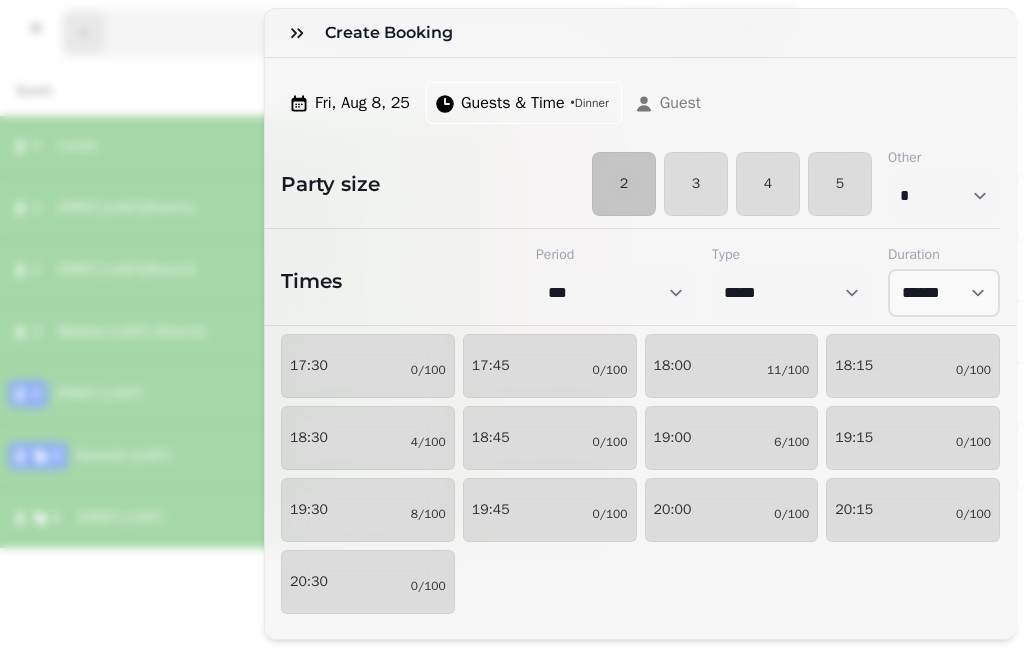click on "18:30" at bounding box center (309, 438) 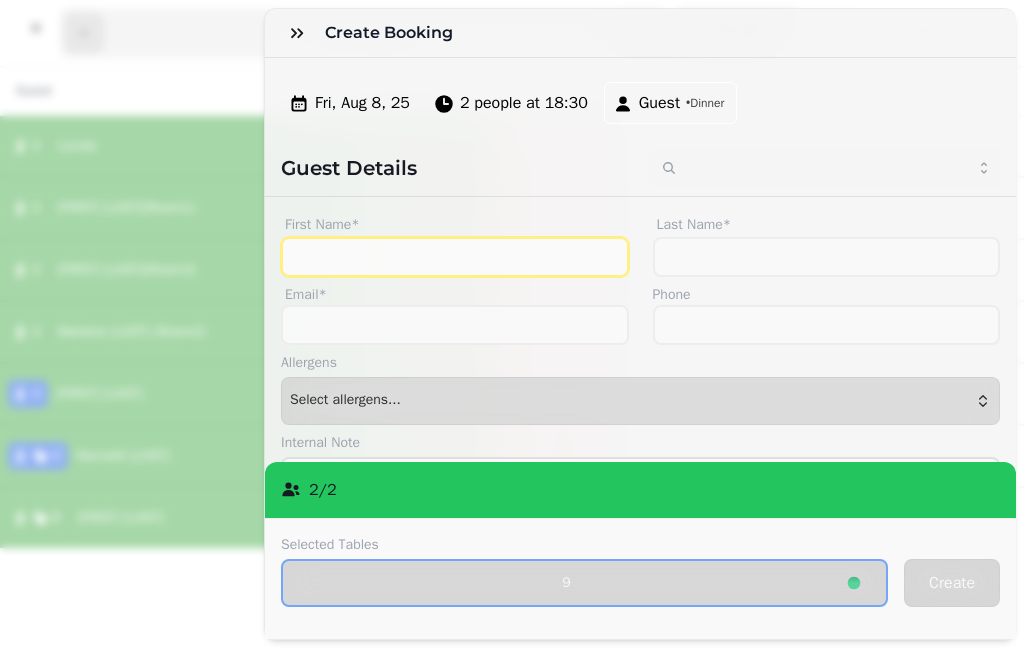 click on "First Name*" at bounding box center (455, 257) 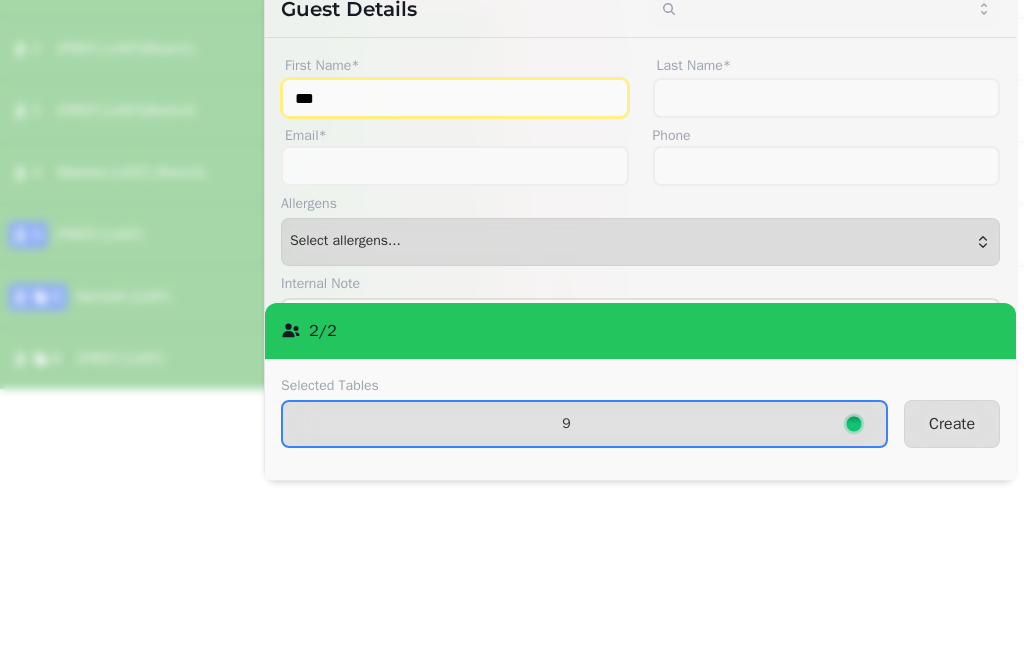 type on "***" 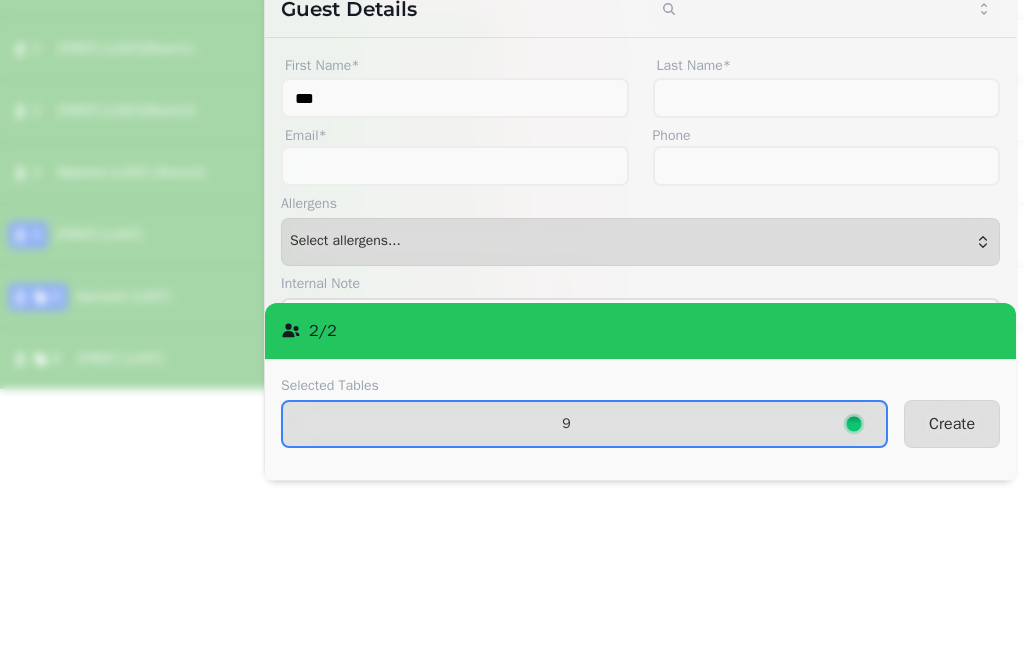 click on "Phone" at bounding box center [827, 295] 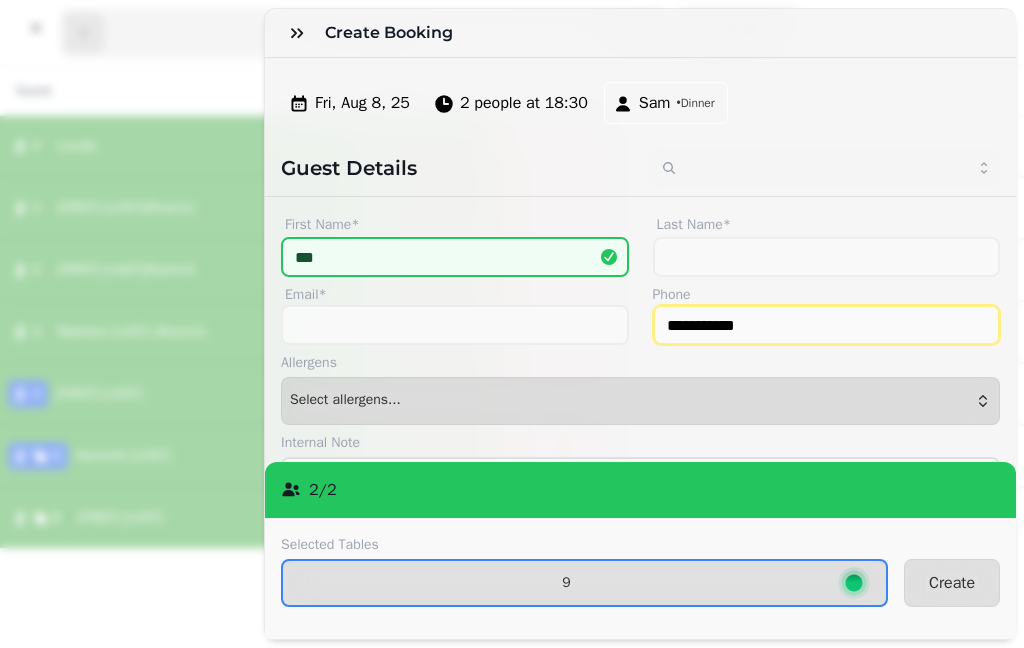 type on "**********" 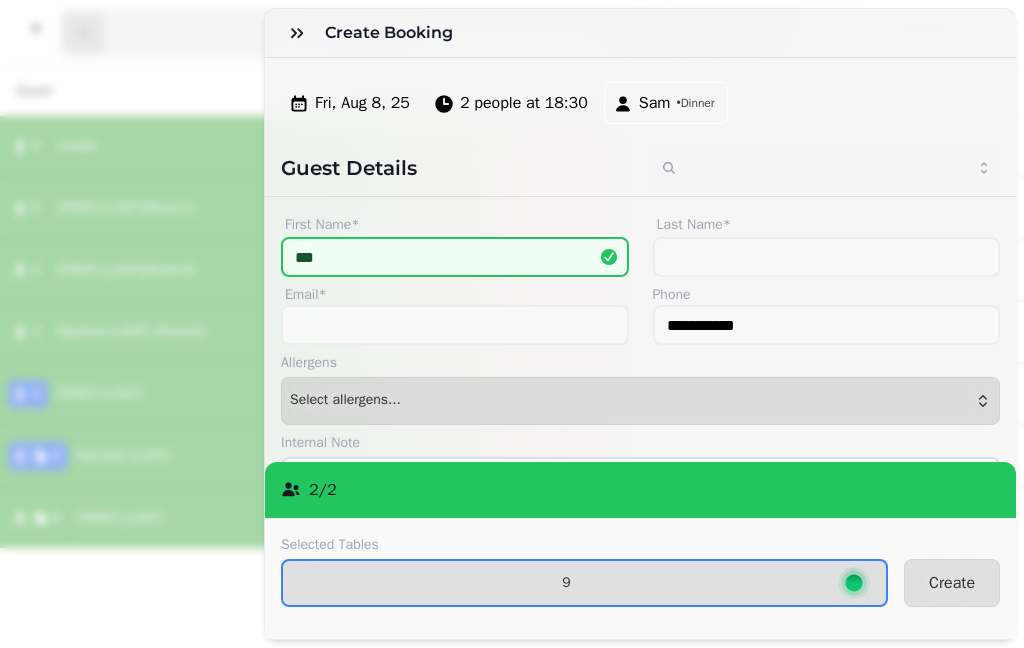 click on "Create" at bounding box center [952, 583] 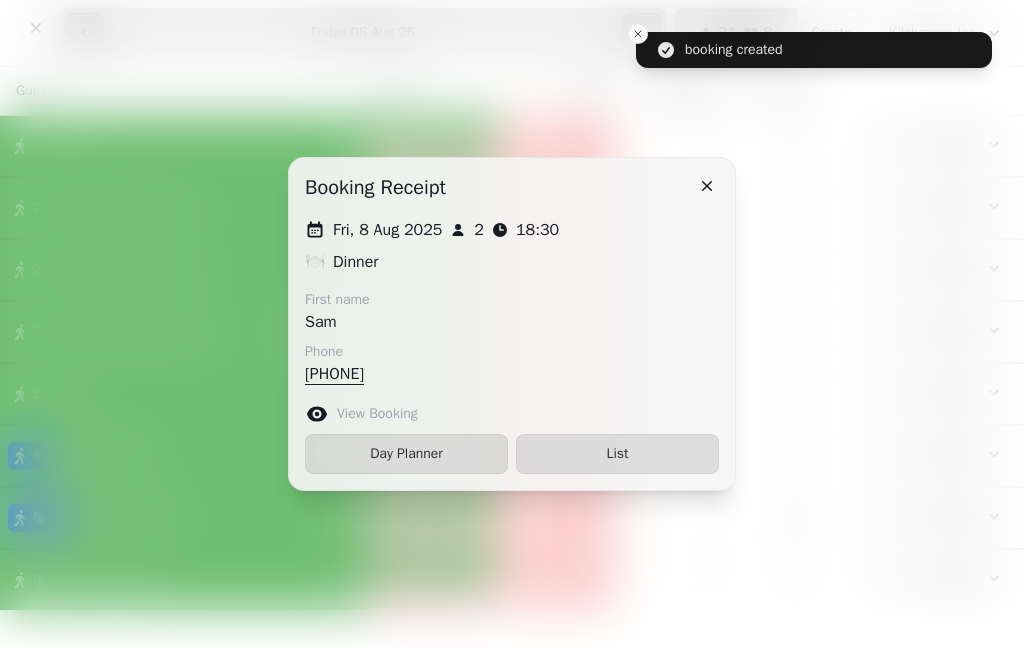 click on "List" at bounding box center (617, 454) 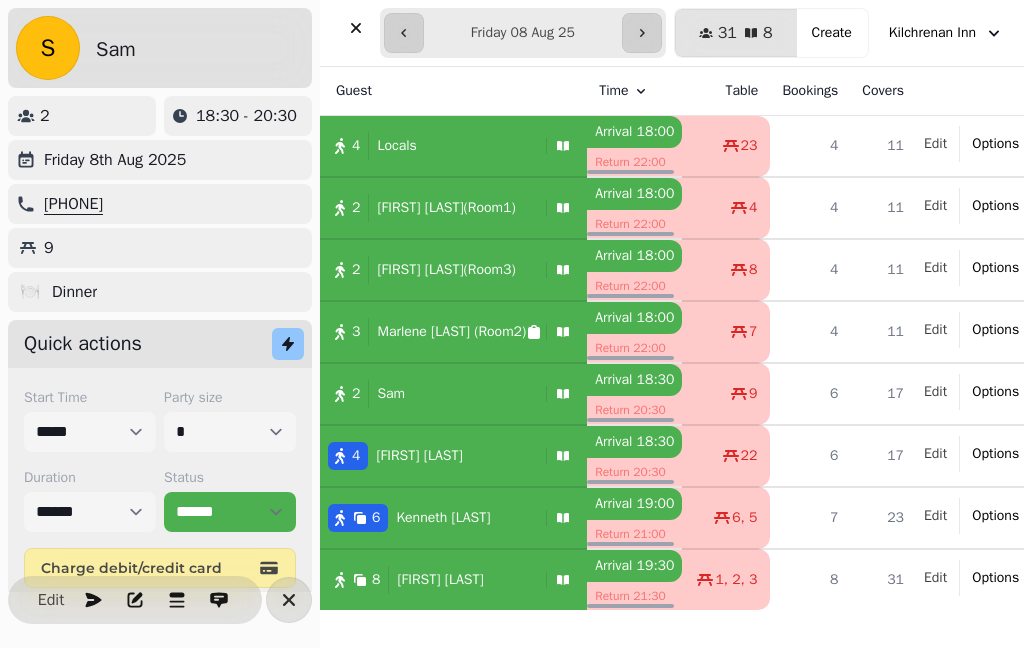 click 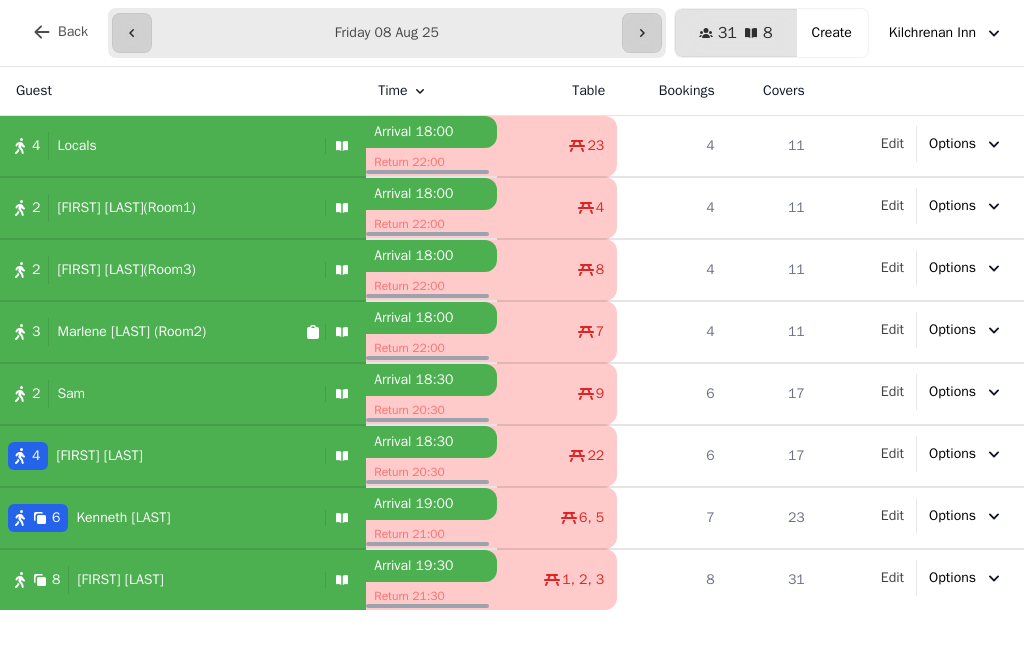 click on "**********" at bounding box center (387, 33) 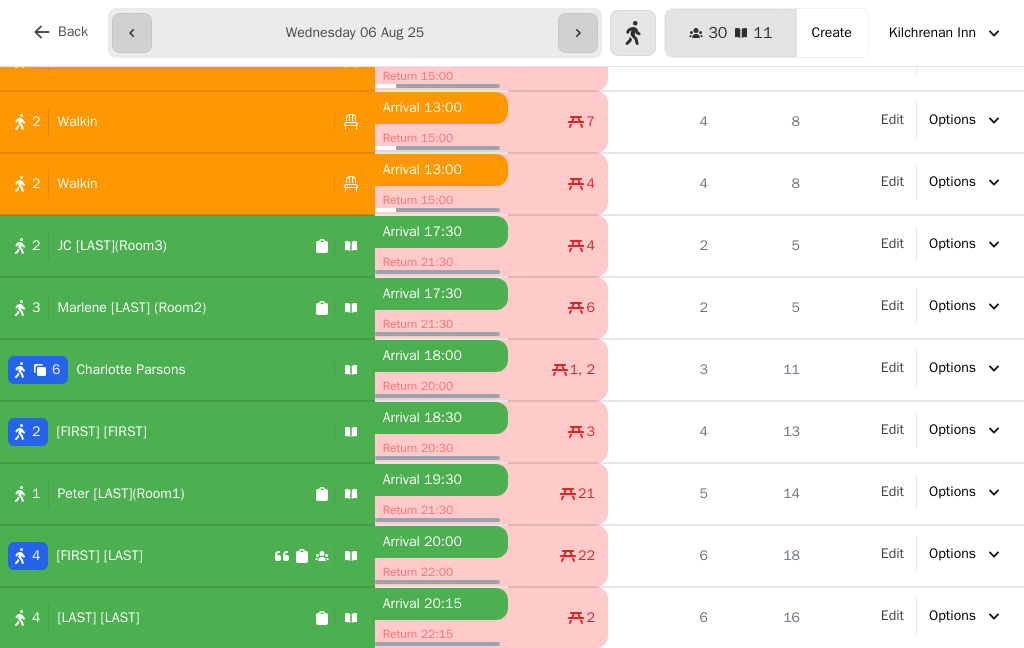 scroll, scrollTop: 148, scrollLeft: 0, axis: vertical 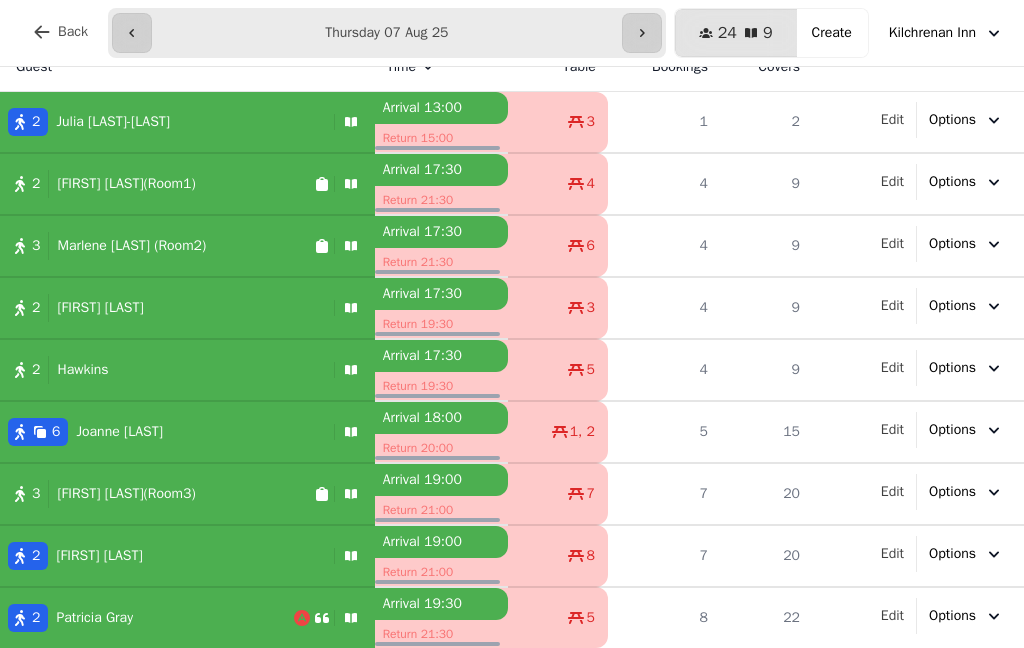 click at bounding box center [132, 33] 